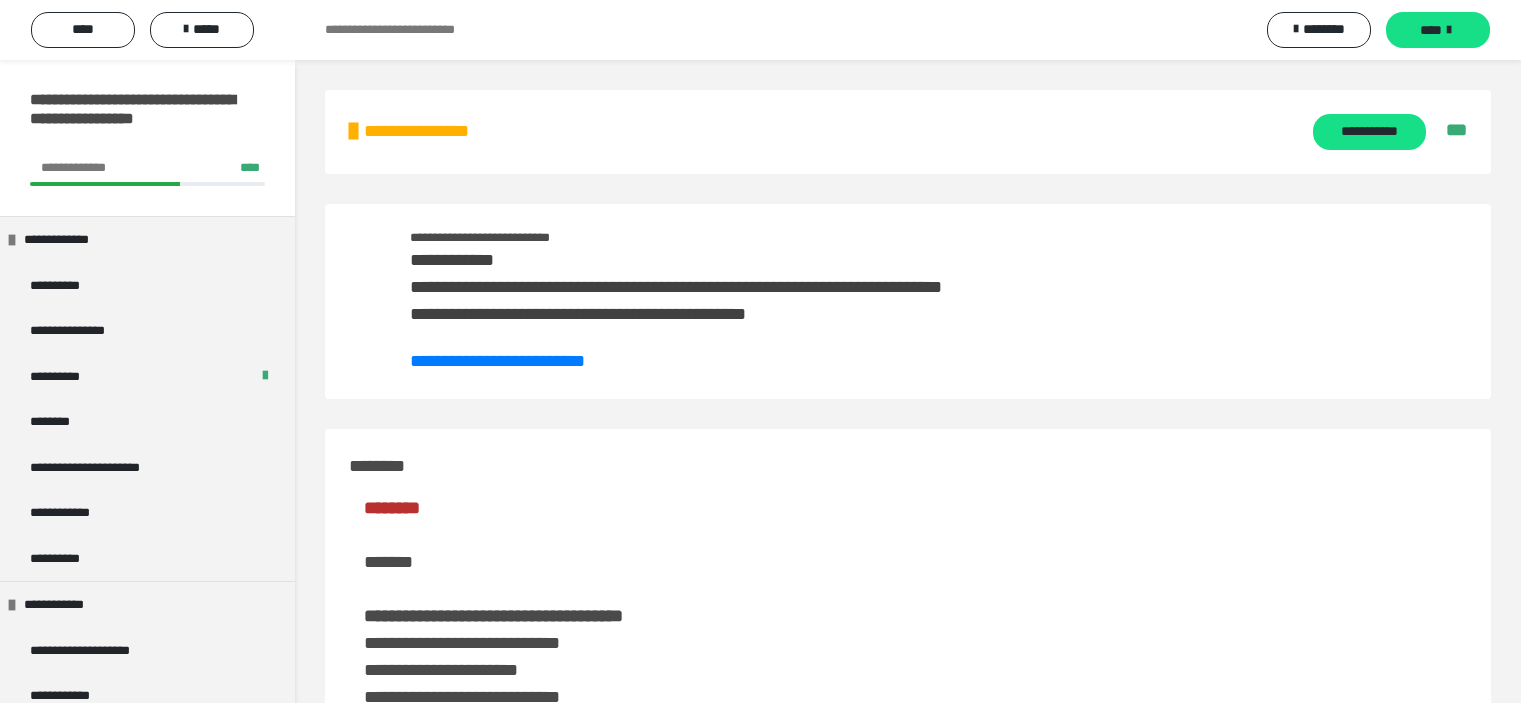 scroll, scrollTop: 4215, scrollLeft: 0, axis: vertical 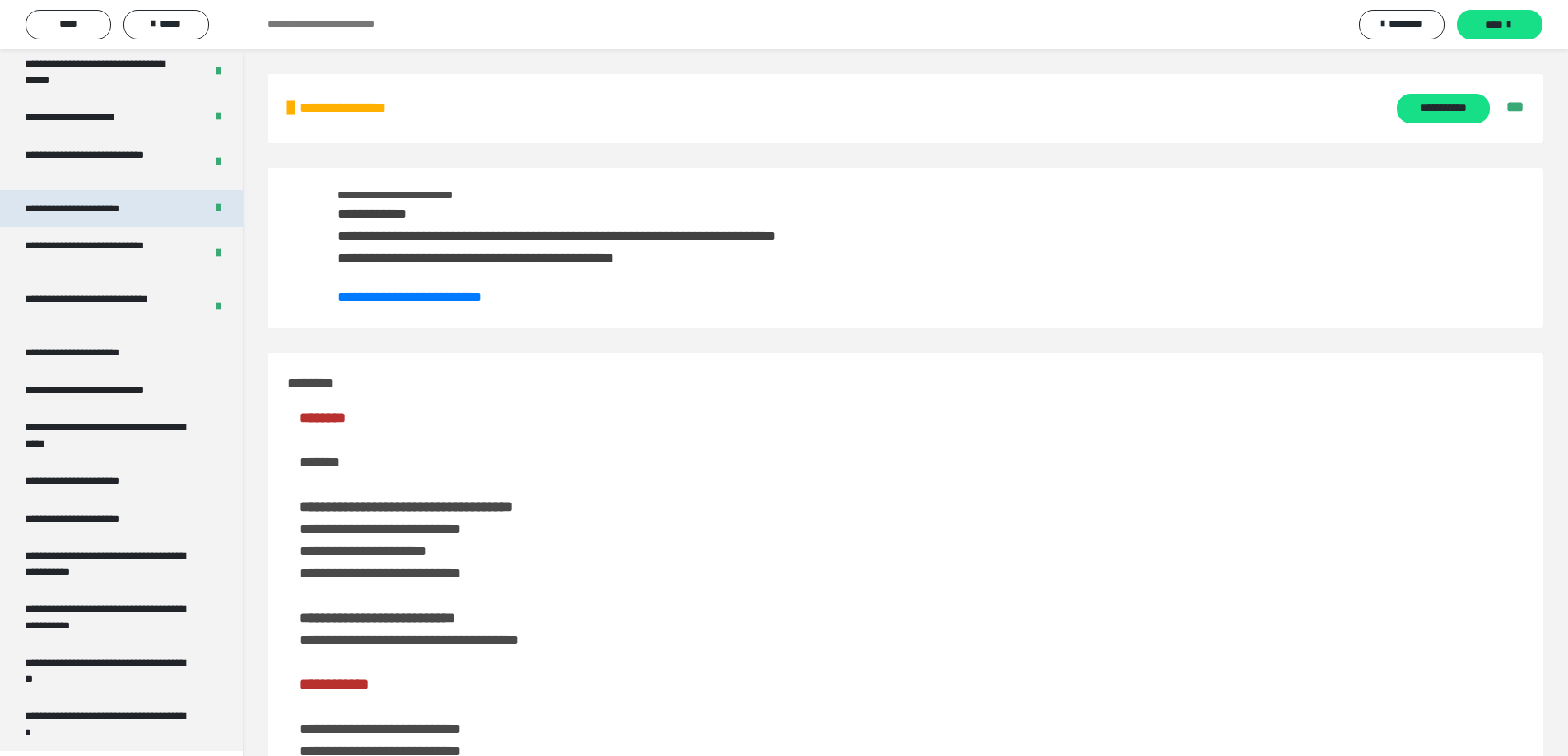 click on "**********" at bounding box center [91, 209] 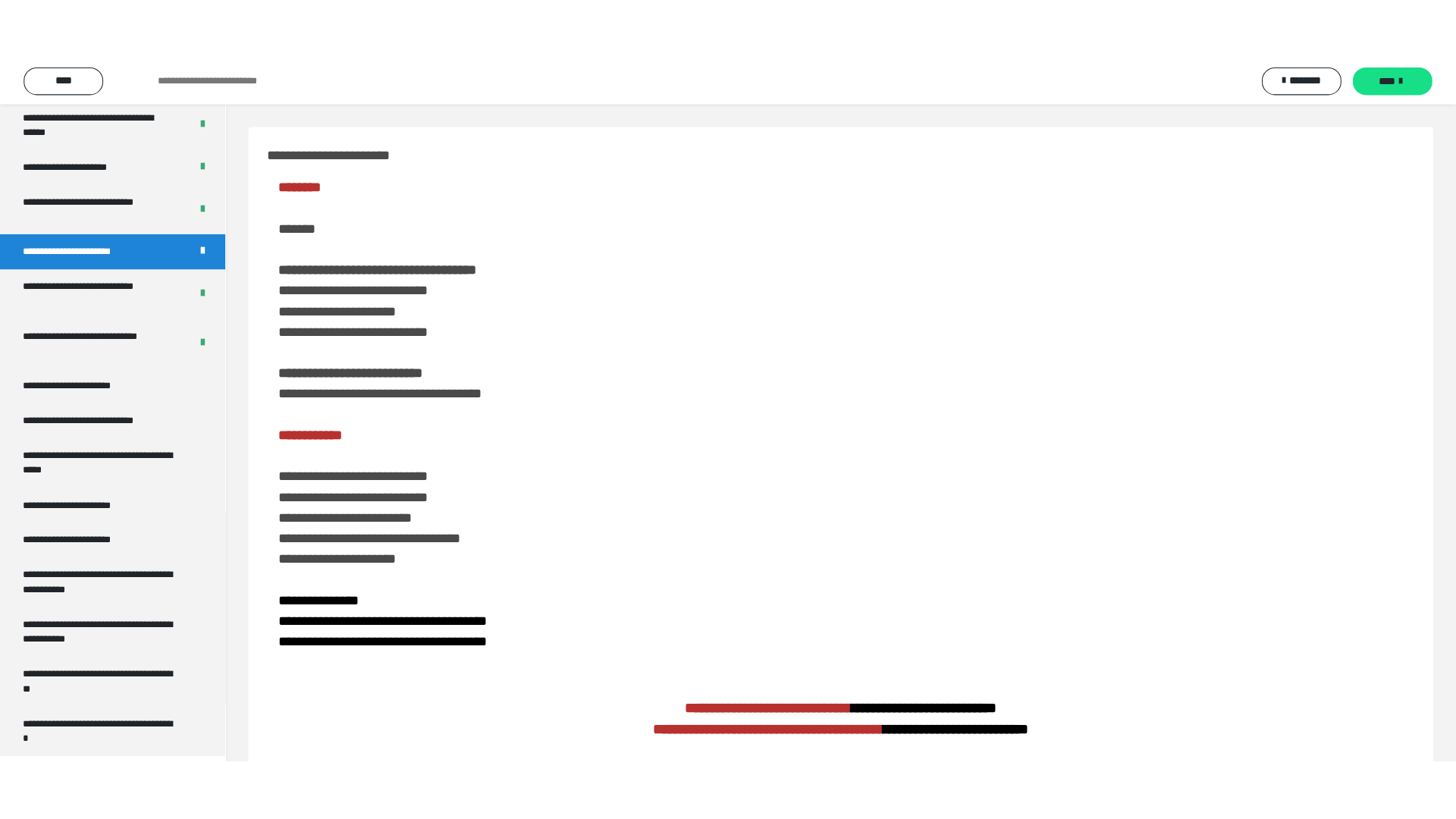 scroll, scrollTop: 2845, scrollLeft: 0, axis: vertical 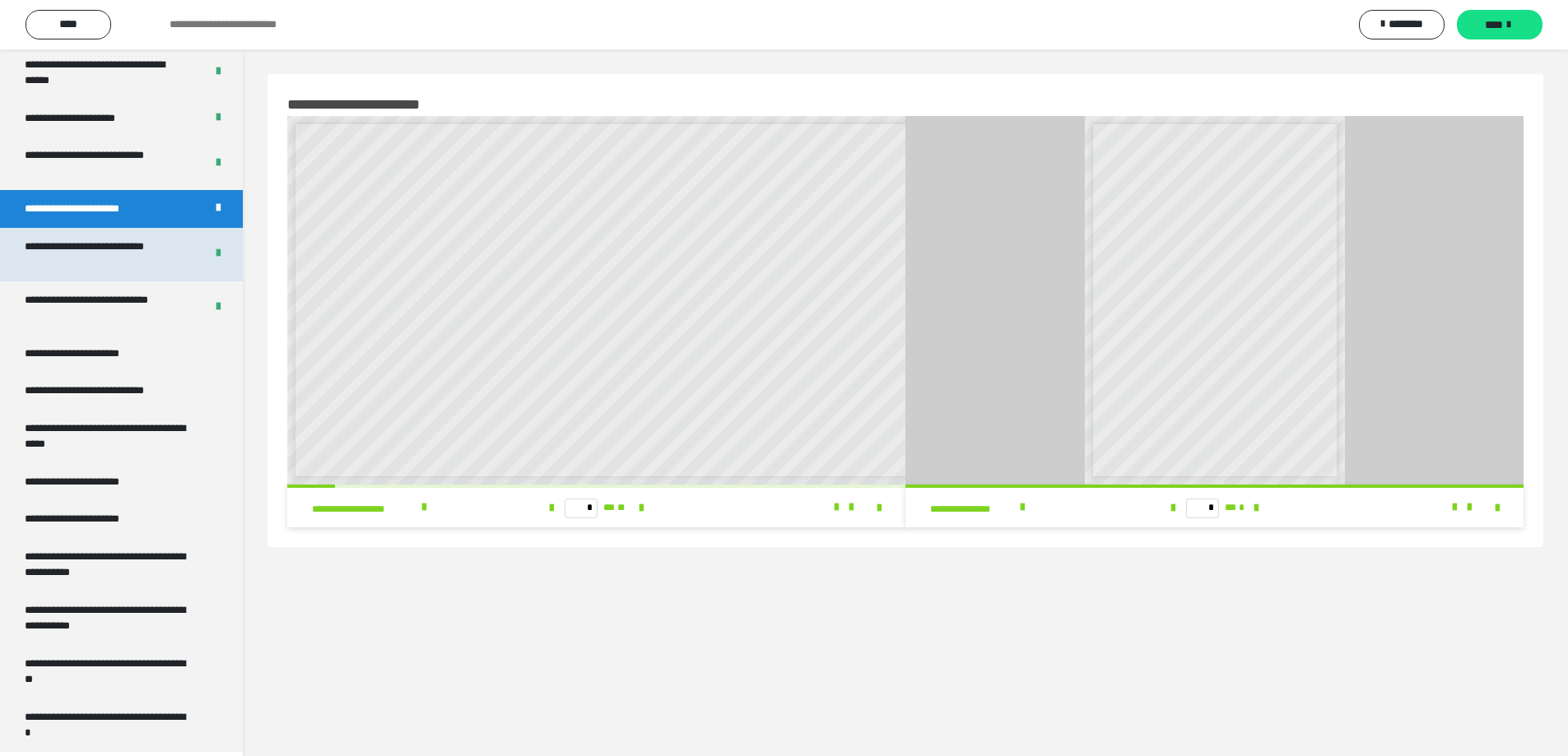 click on "**********" at bounding box center (102, 254) 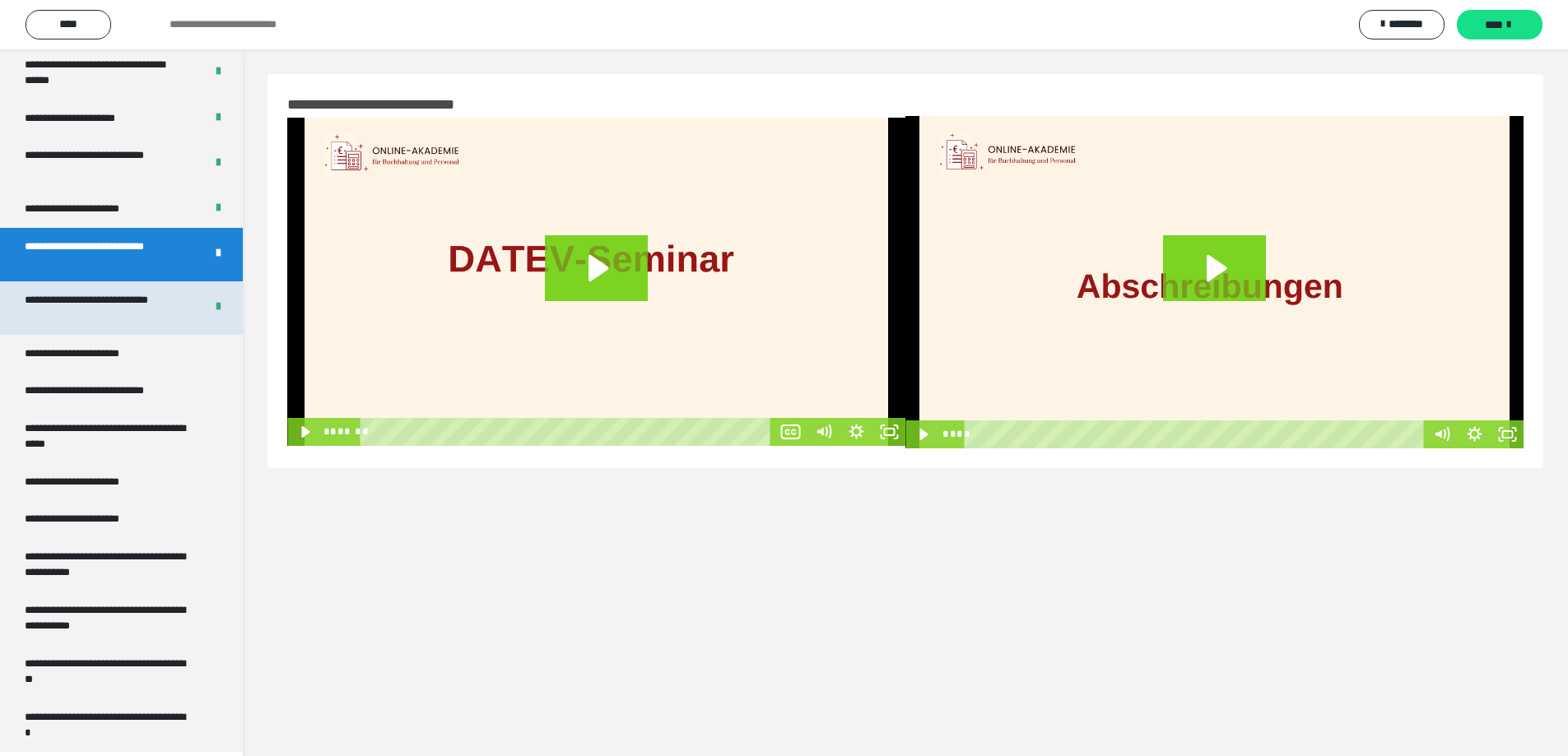 click on "**********" at bounding box center (102, 308) 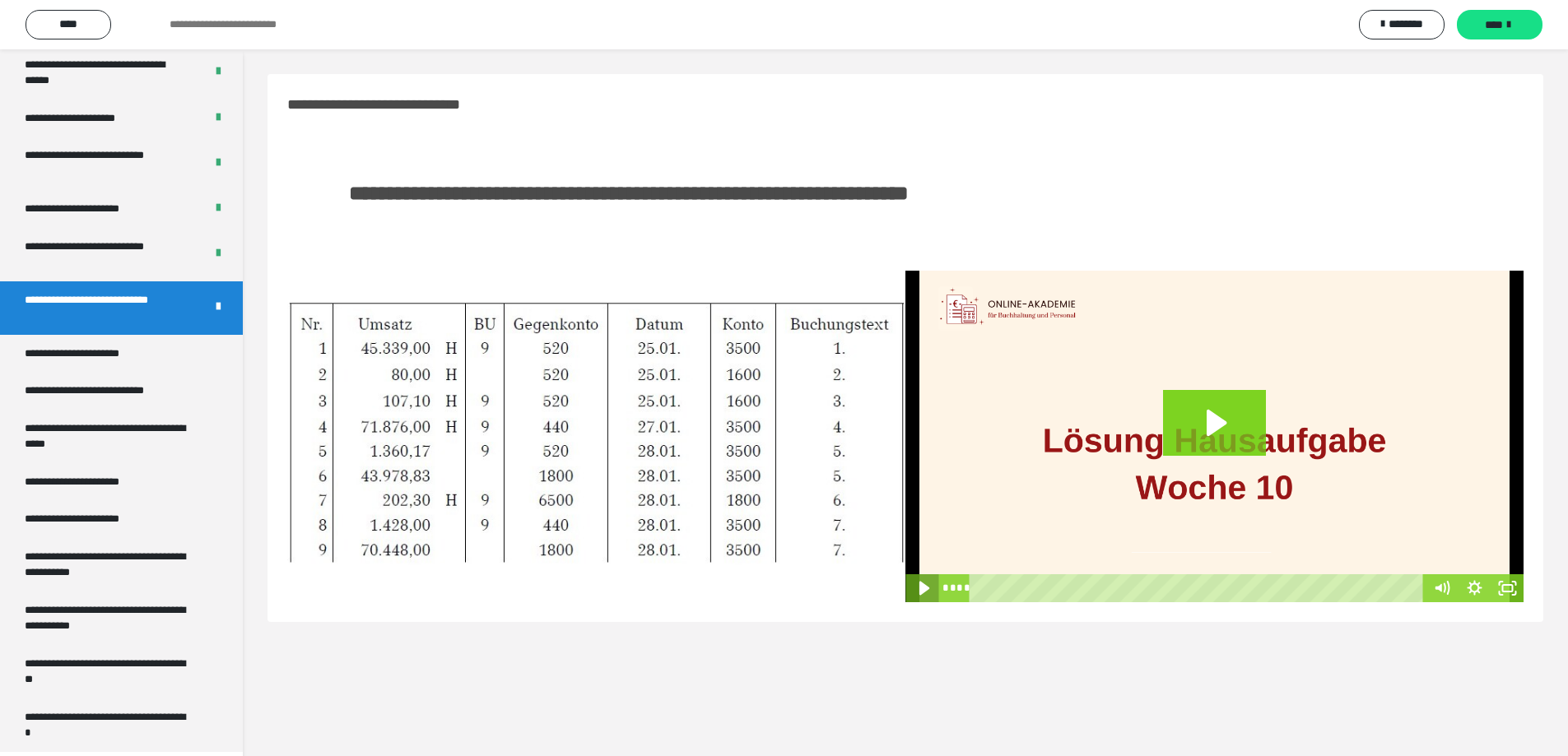 click 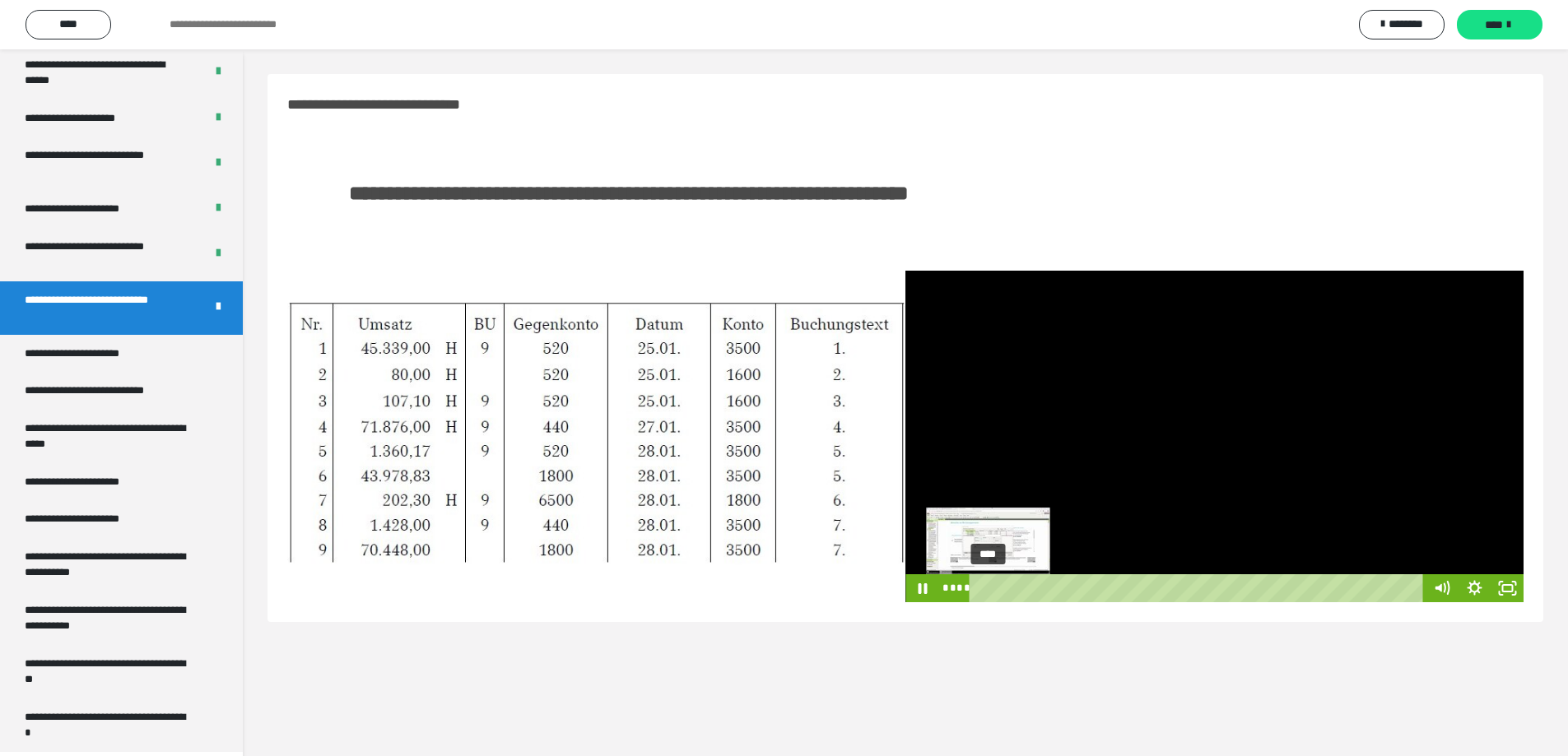 click on "****" at bounding box center (1199, 588) 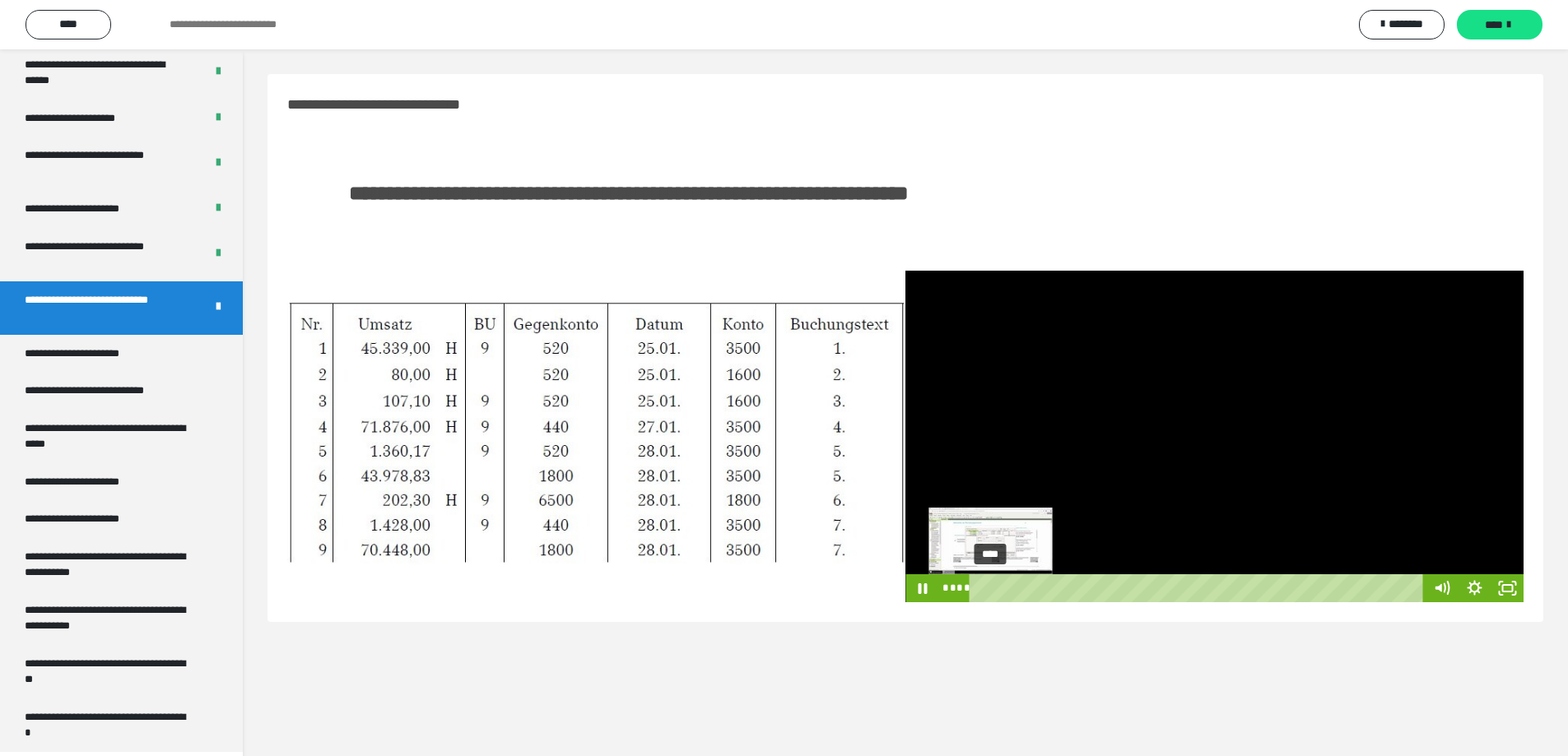 click on "****" at bounding box center [1199, 588] 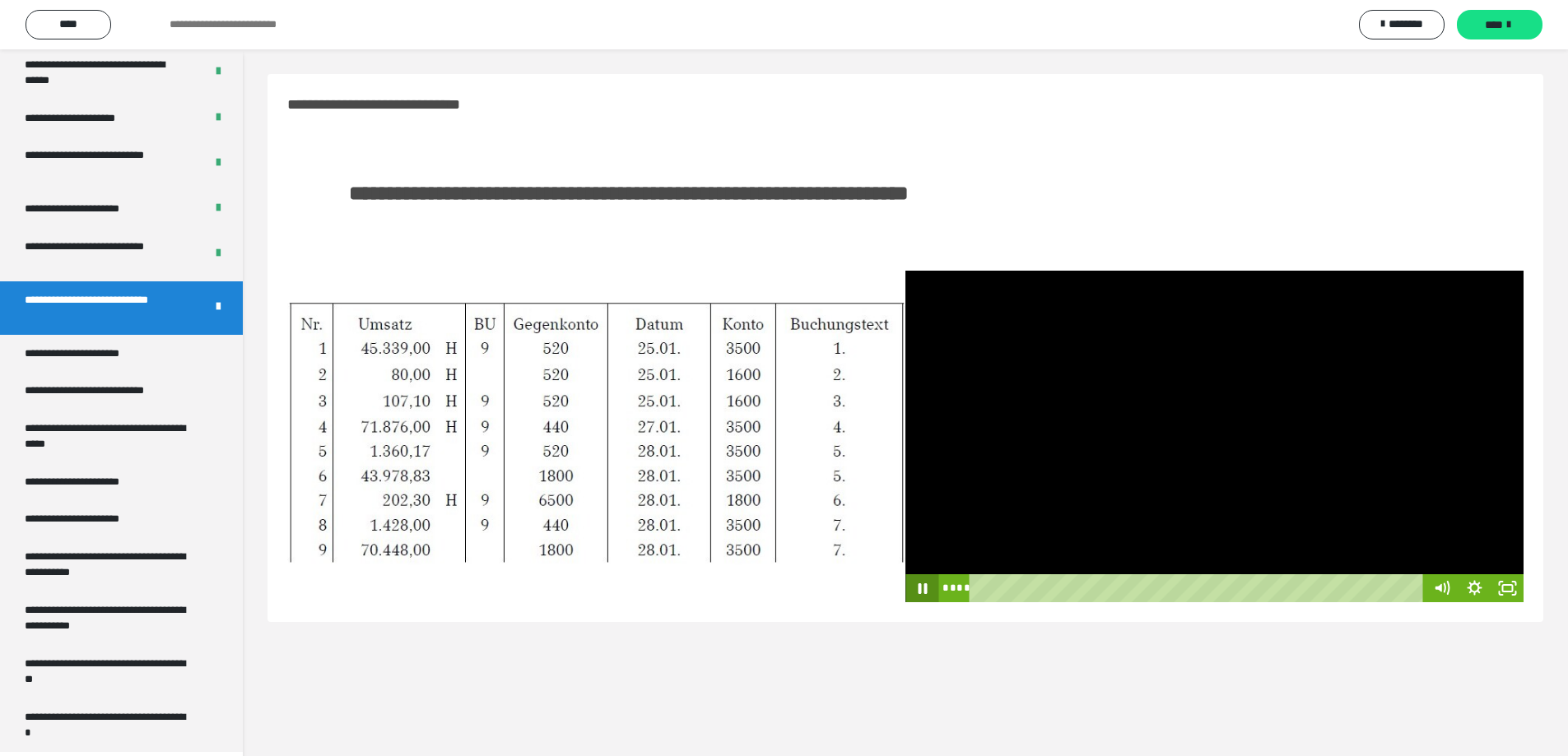 click 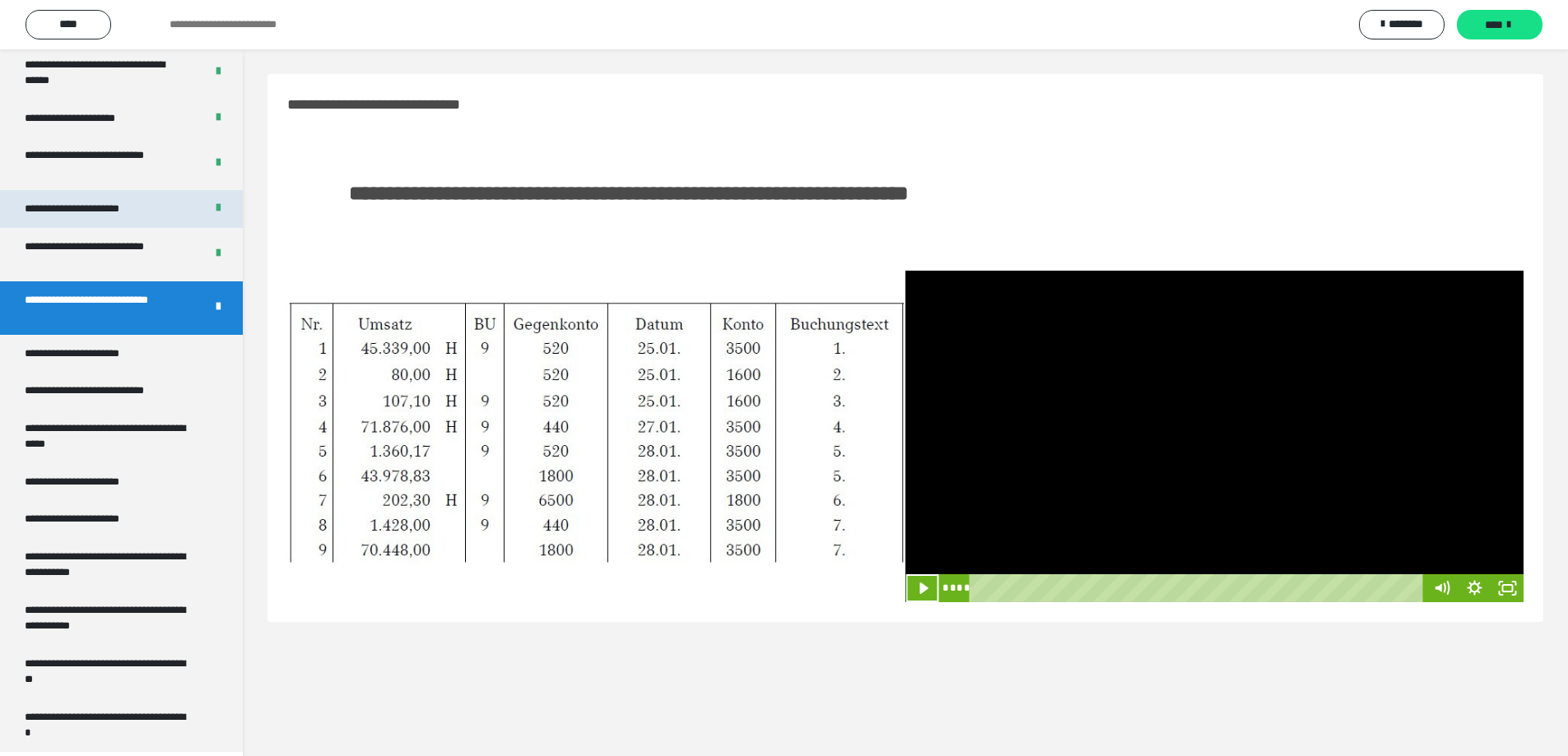 click on "**********" at bounding box center (91, 209) 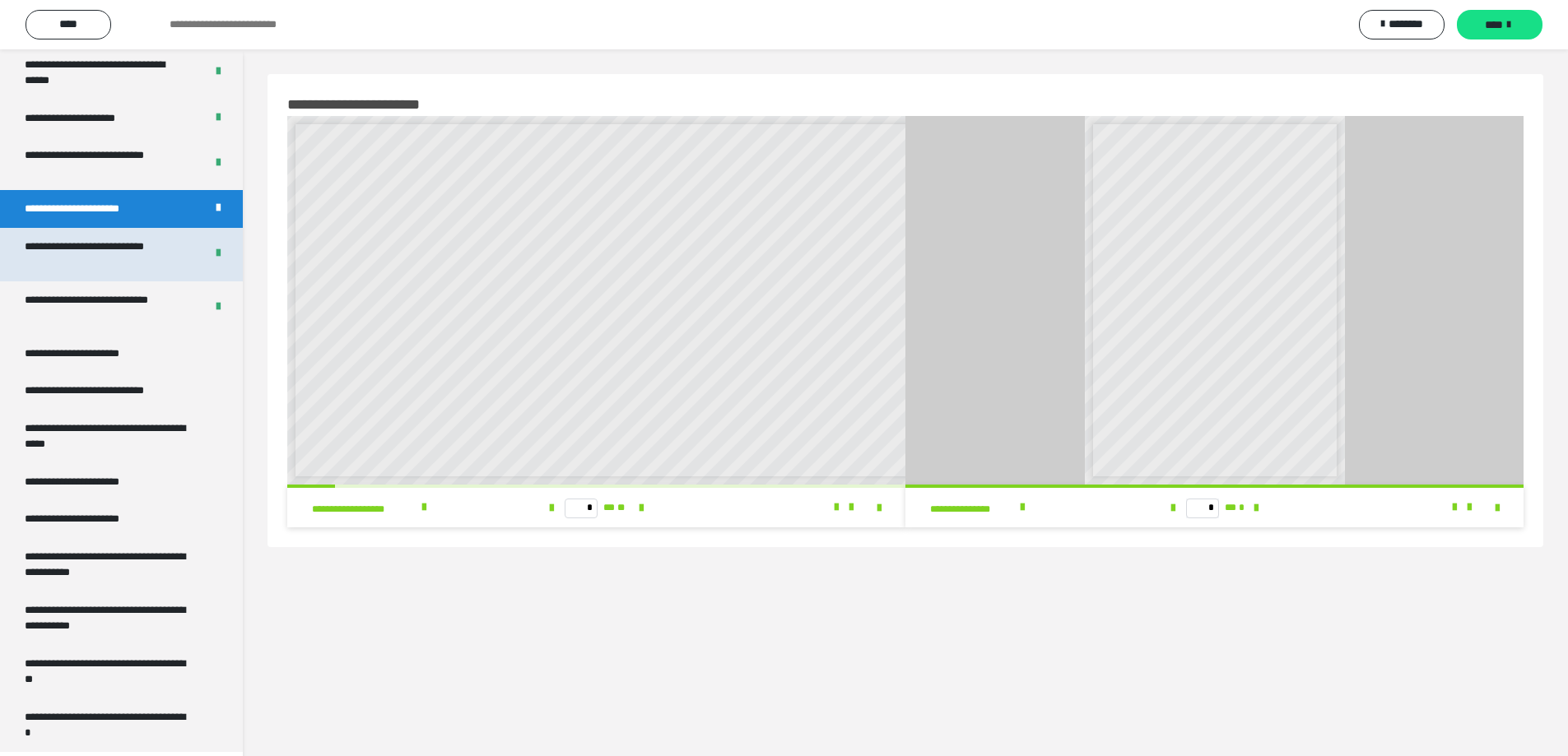 click on "**********" at bounding box center [102, 254] 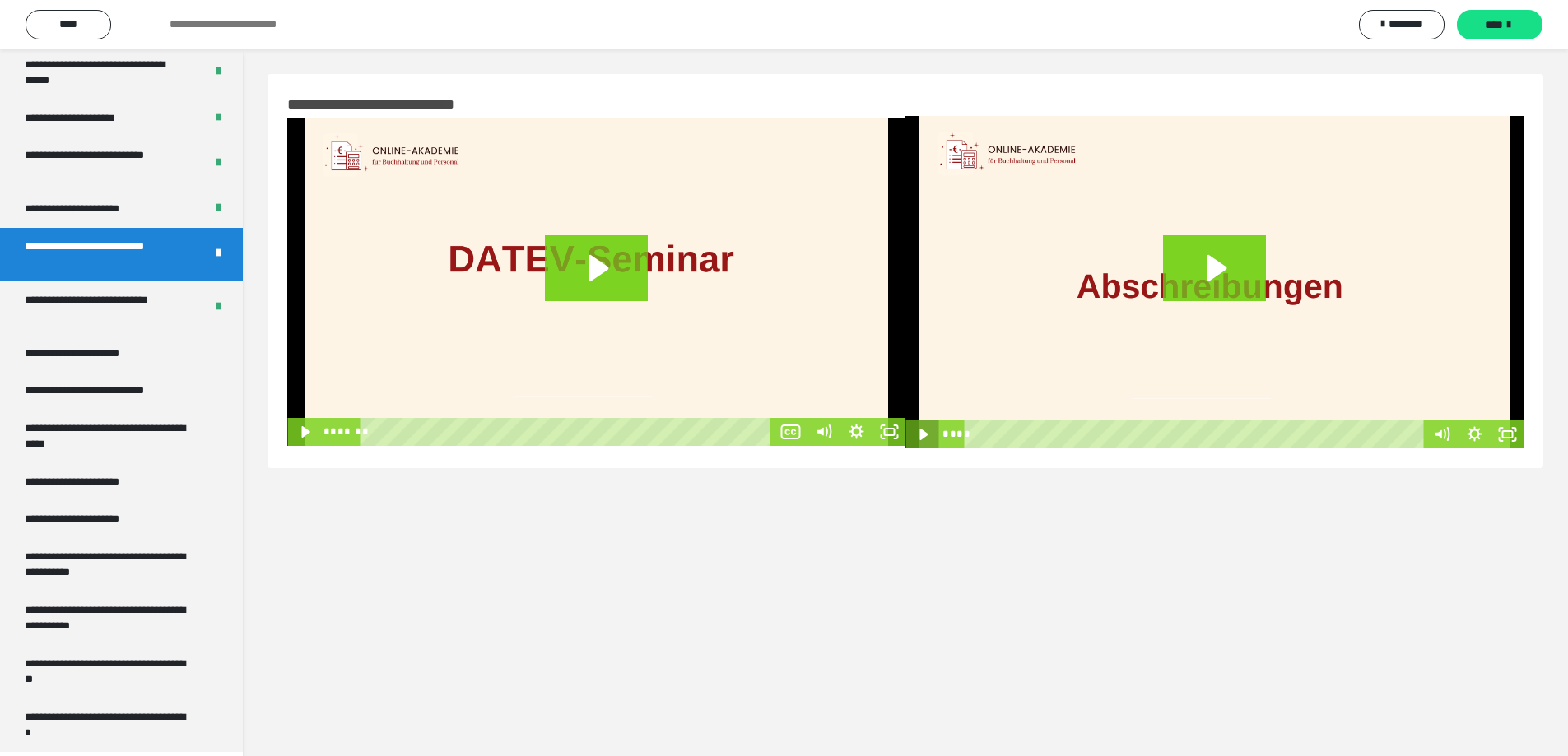 click 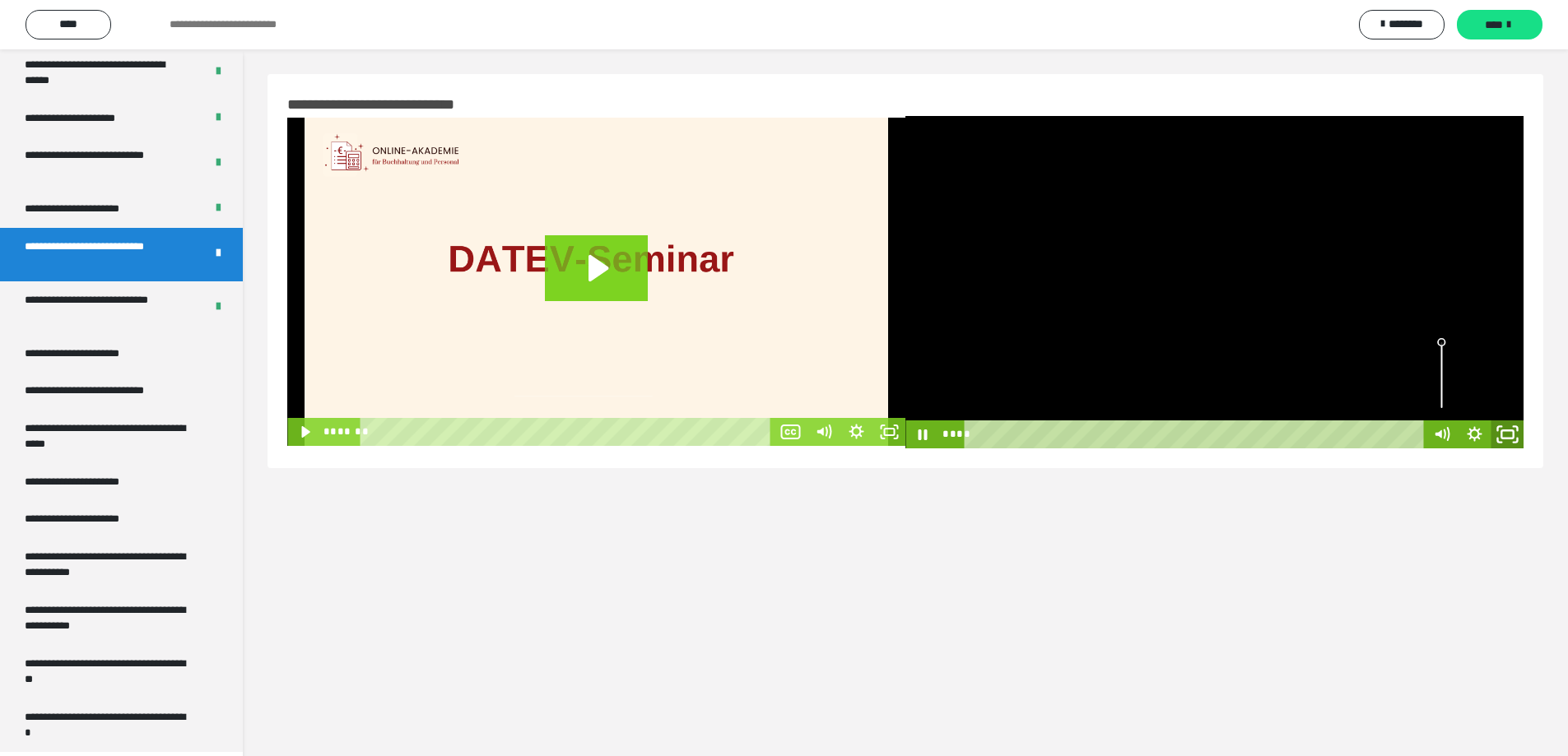 click 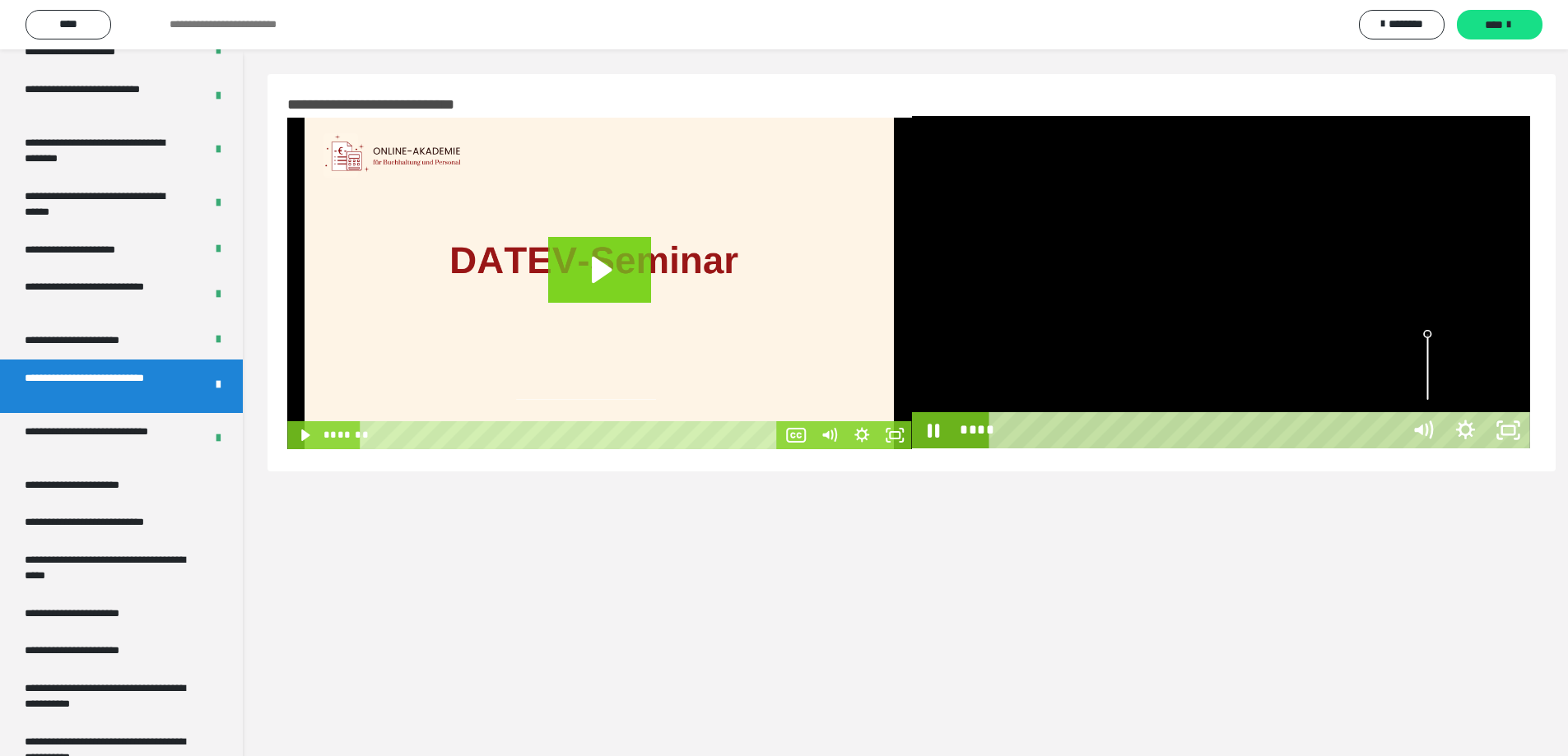 scroll, scrollTop: 2953, scrollLeft: 0, axis: vertical 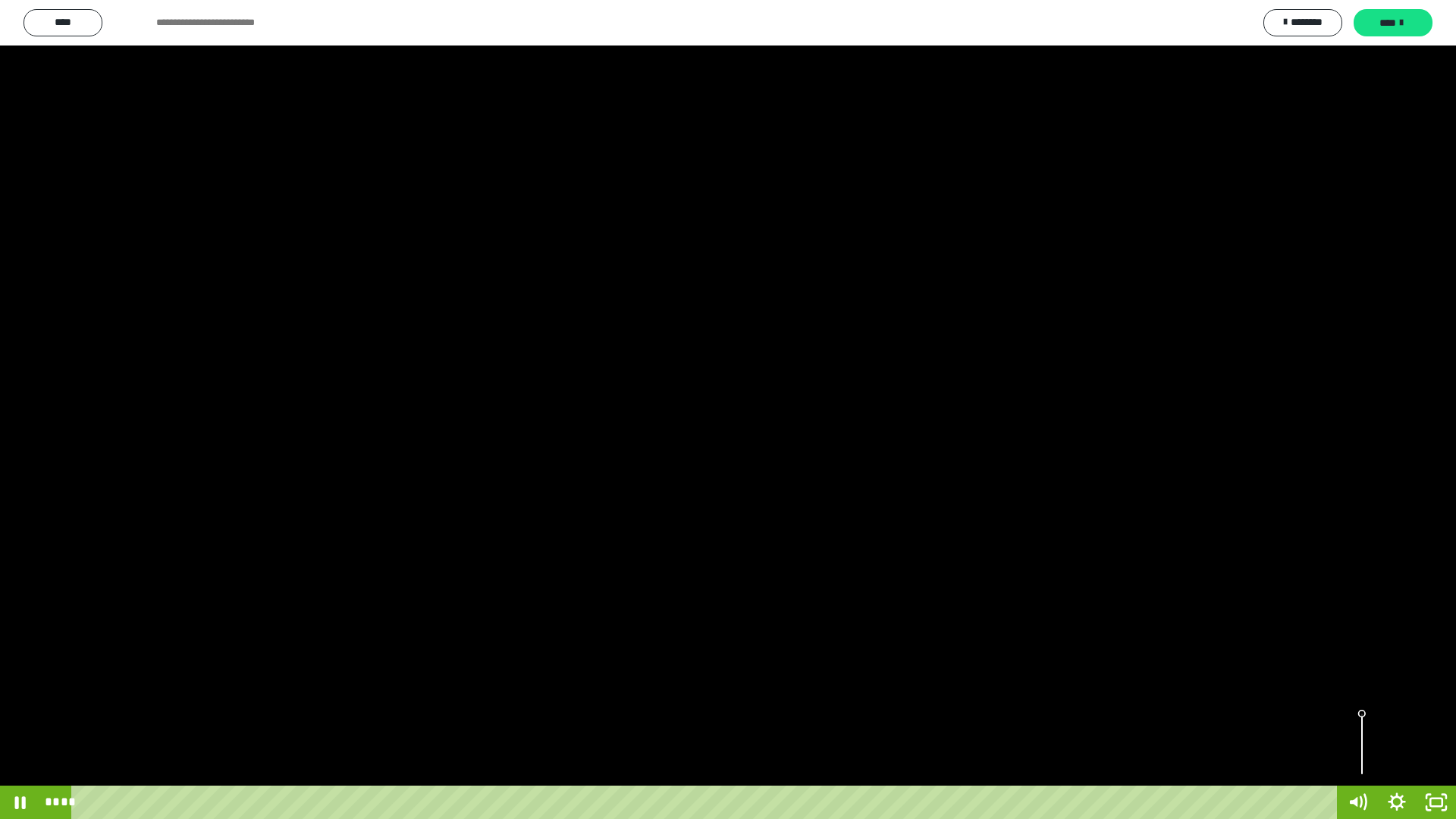 drag, startPoint x: 595, startPoint y: 323, endPoint x: 485, endPoint y: 347, distance: 112.58774 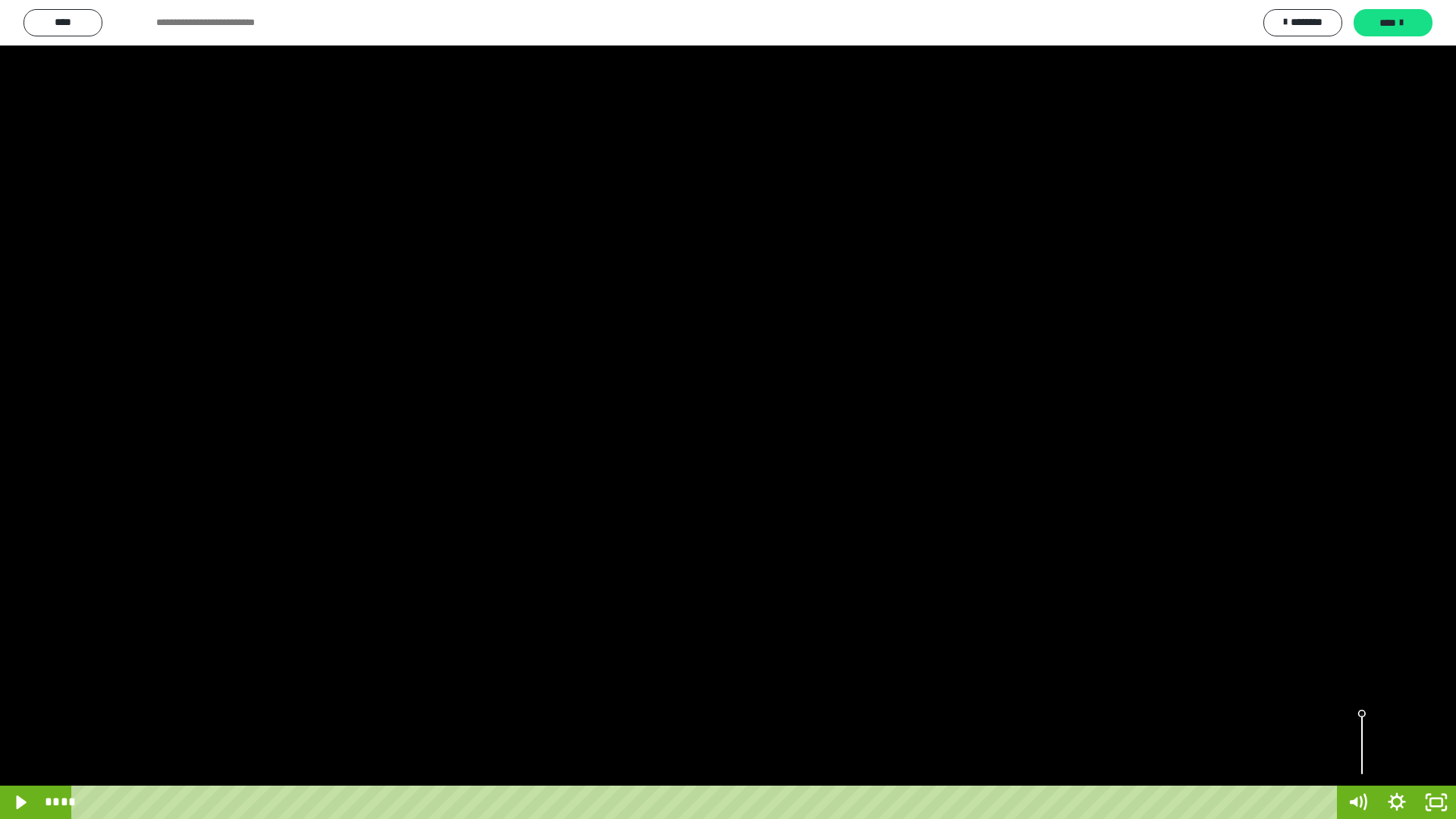 click at bounding box center (728, 410) 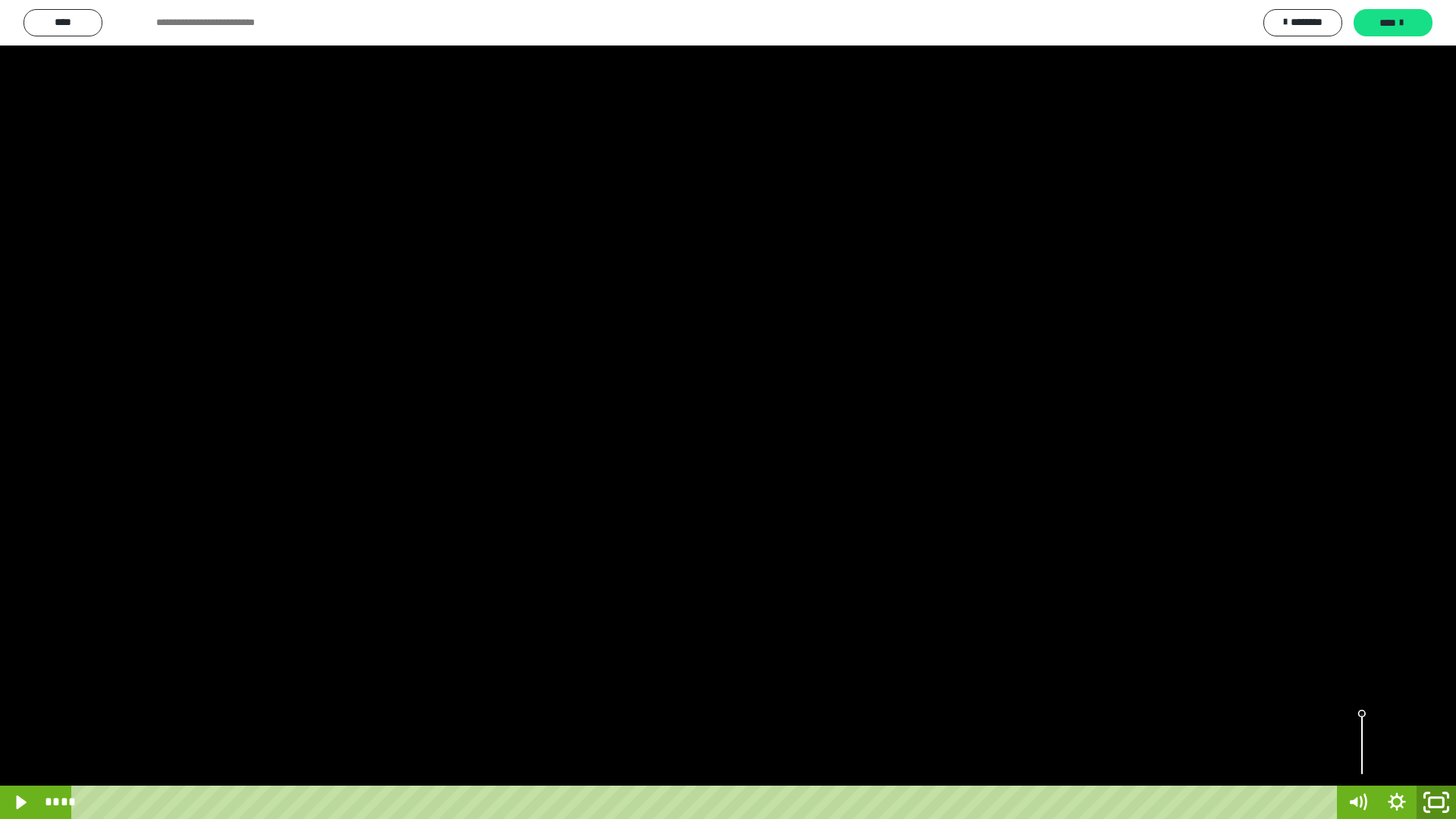click 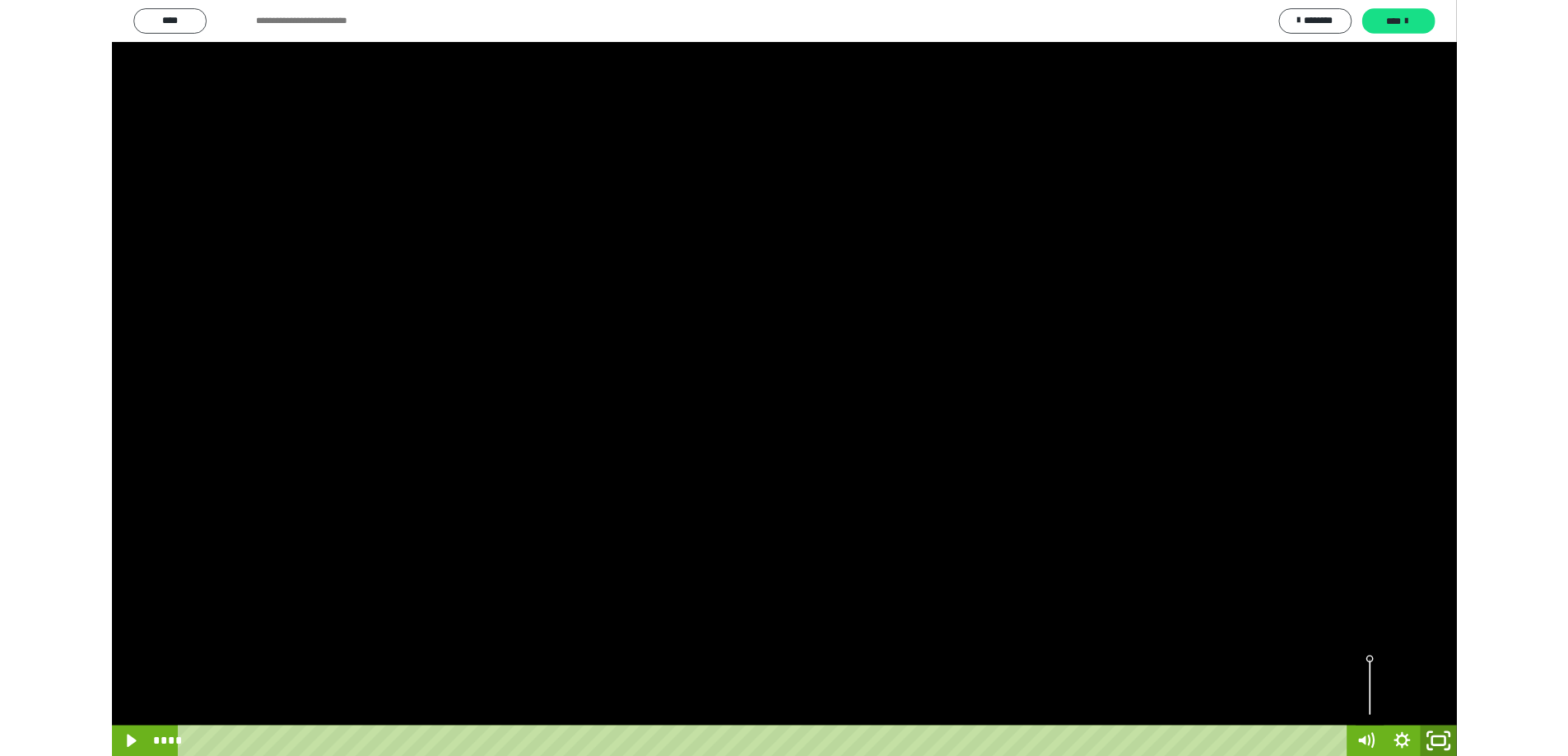 scroll, scrollTop: 3086, scrollLeft: 0, axis: vertical 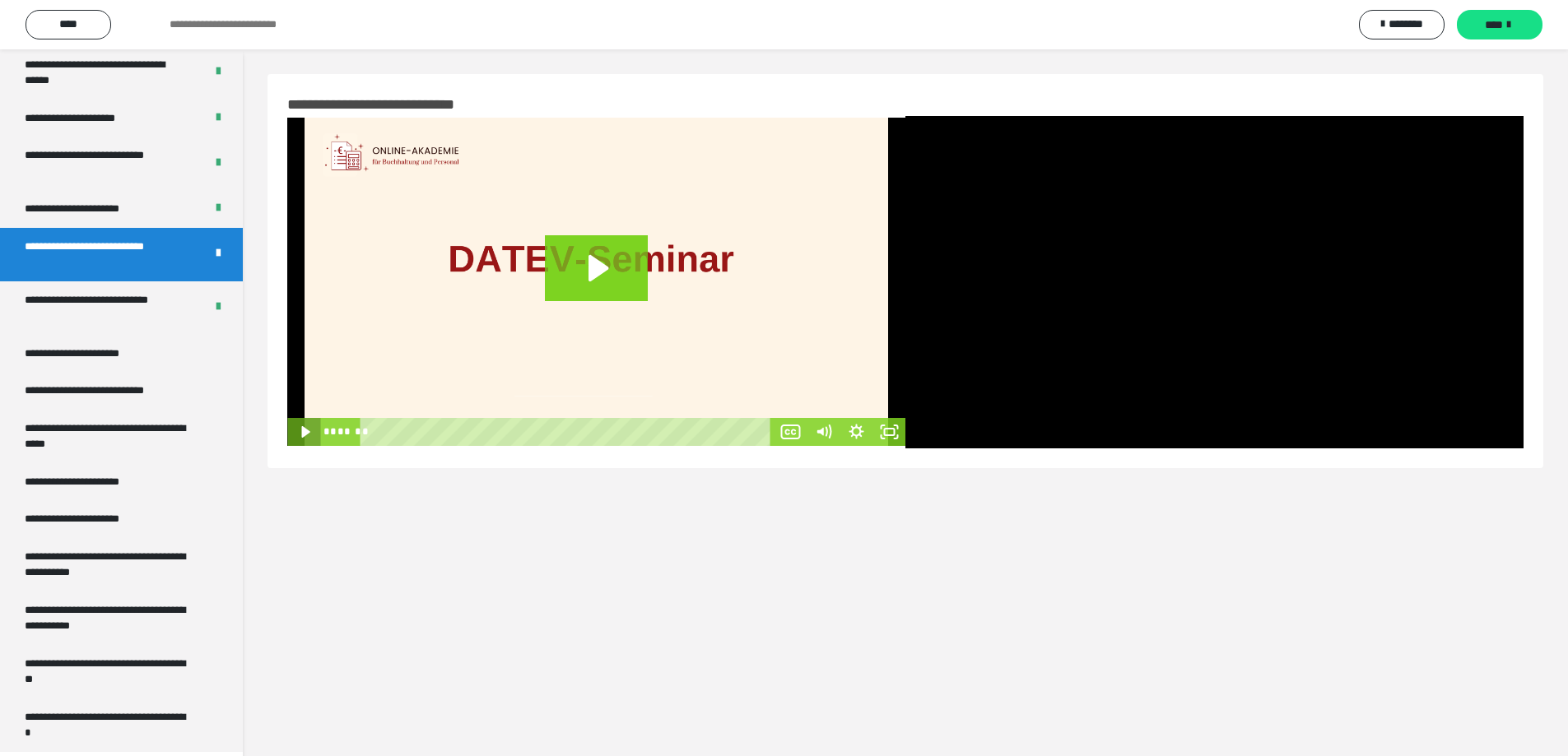 click 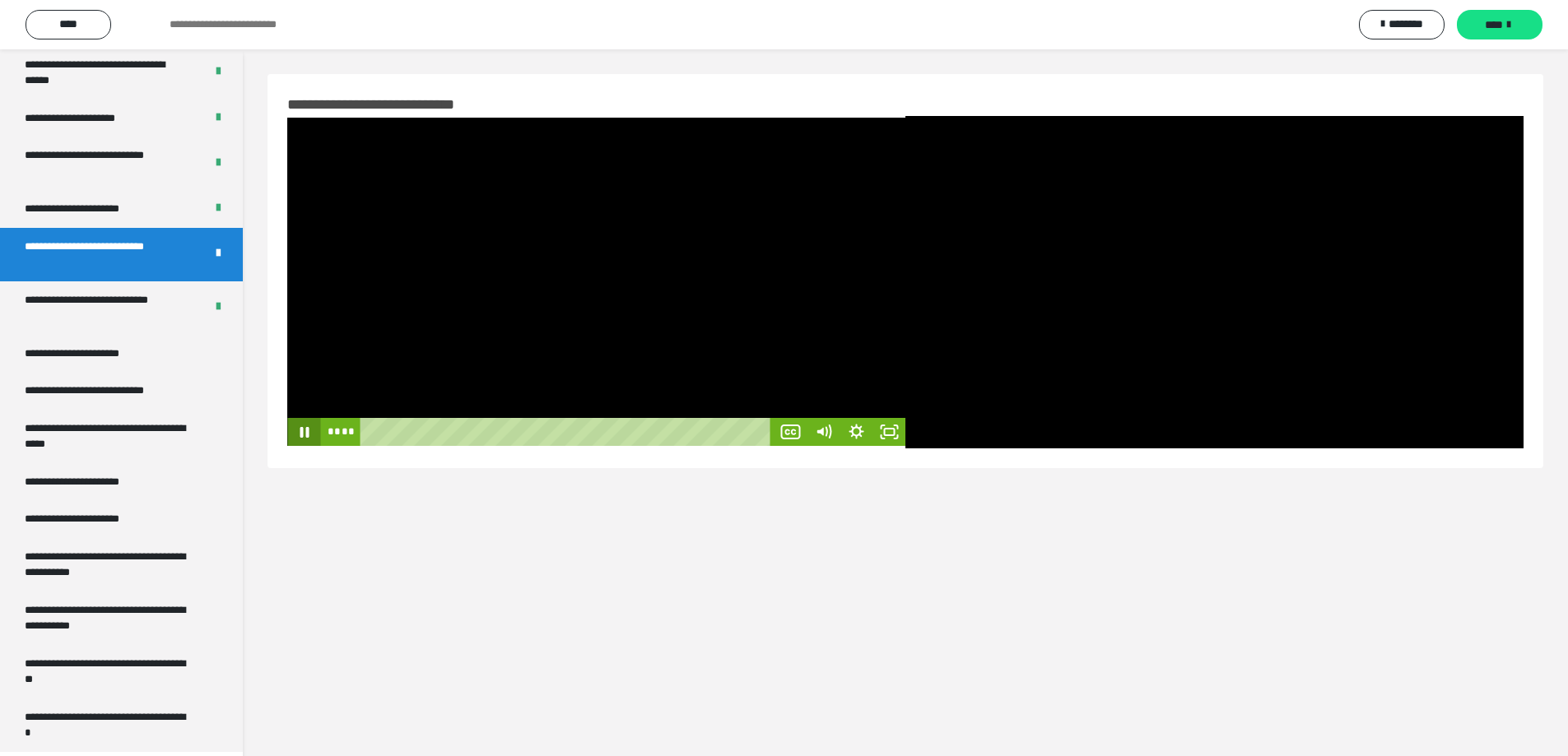 click 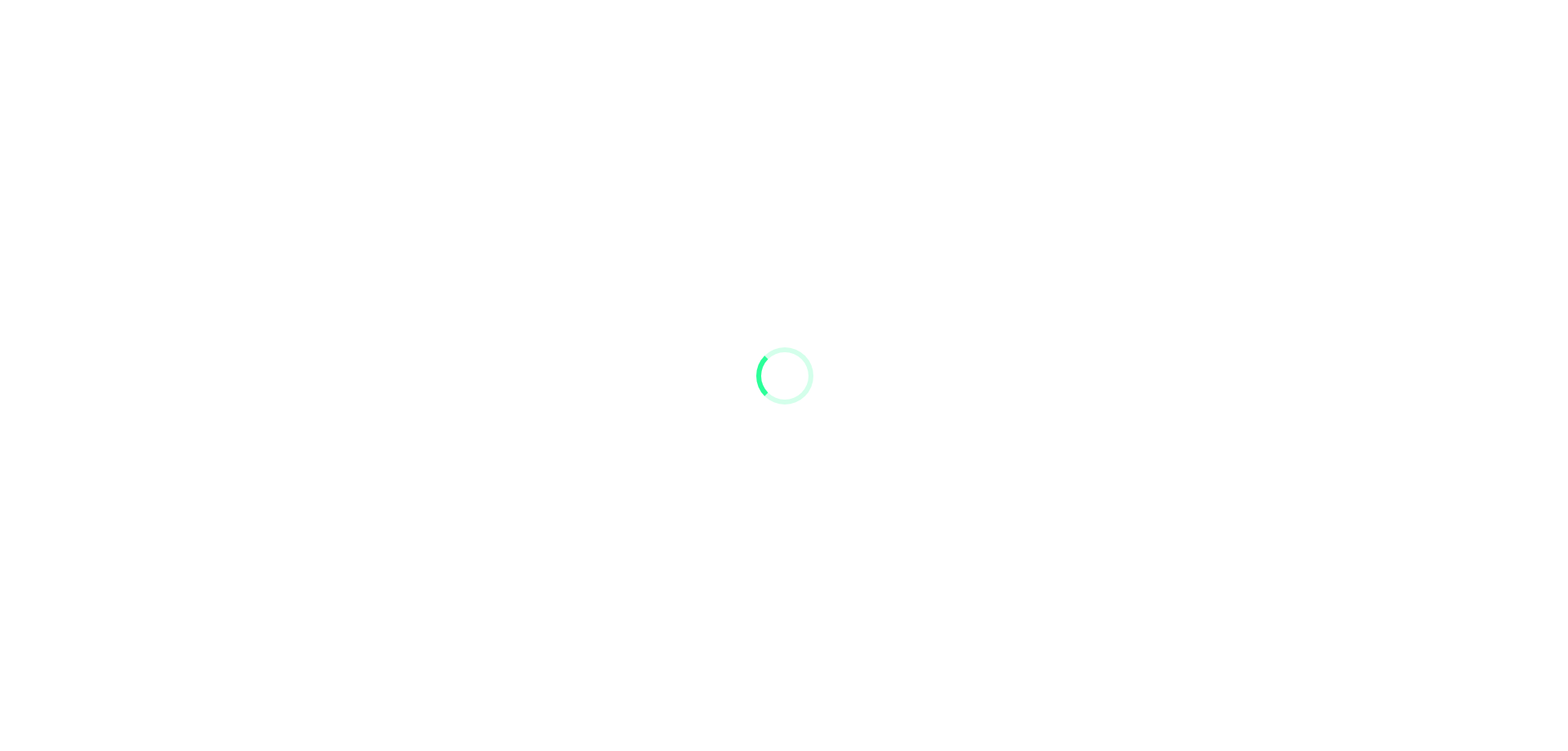 scroll, scrollTop: 0, scrollLeft: 0, axis: both 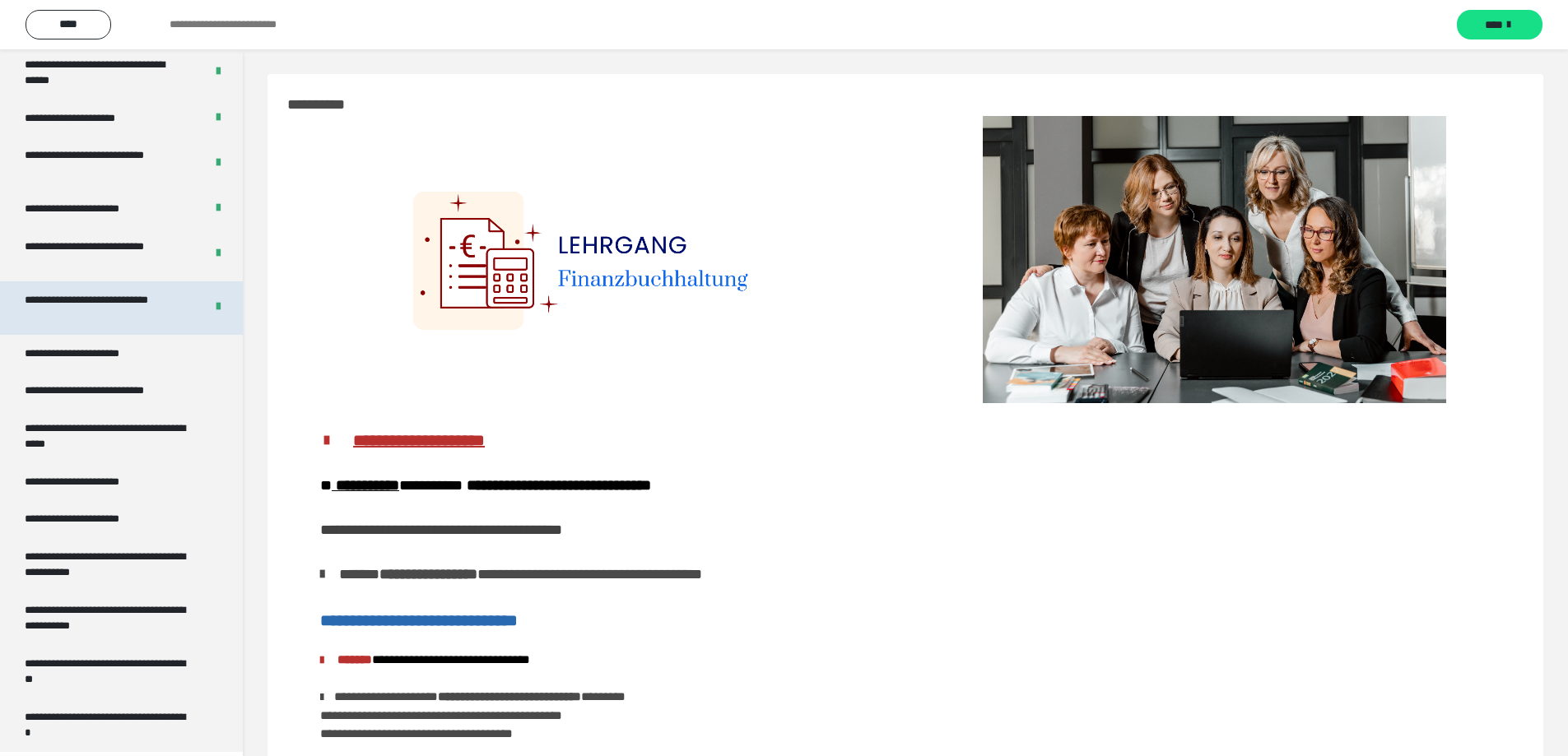 click on "**********" at bounding box center (102, 308) 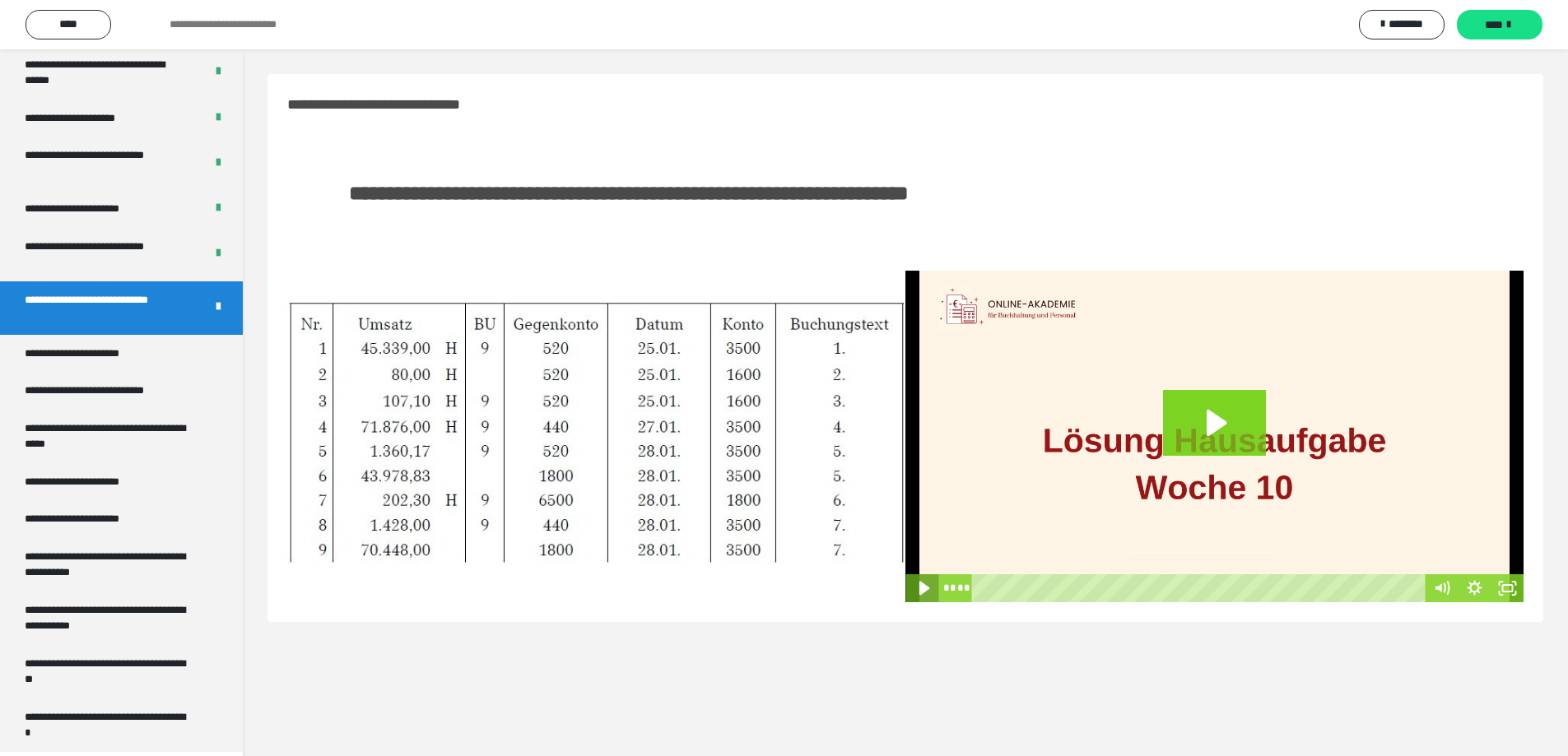 click 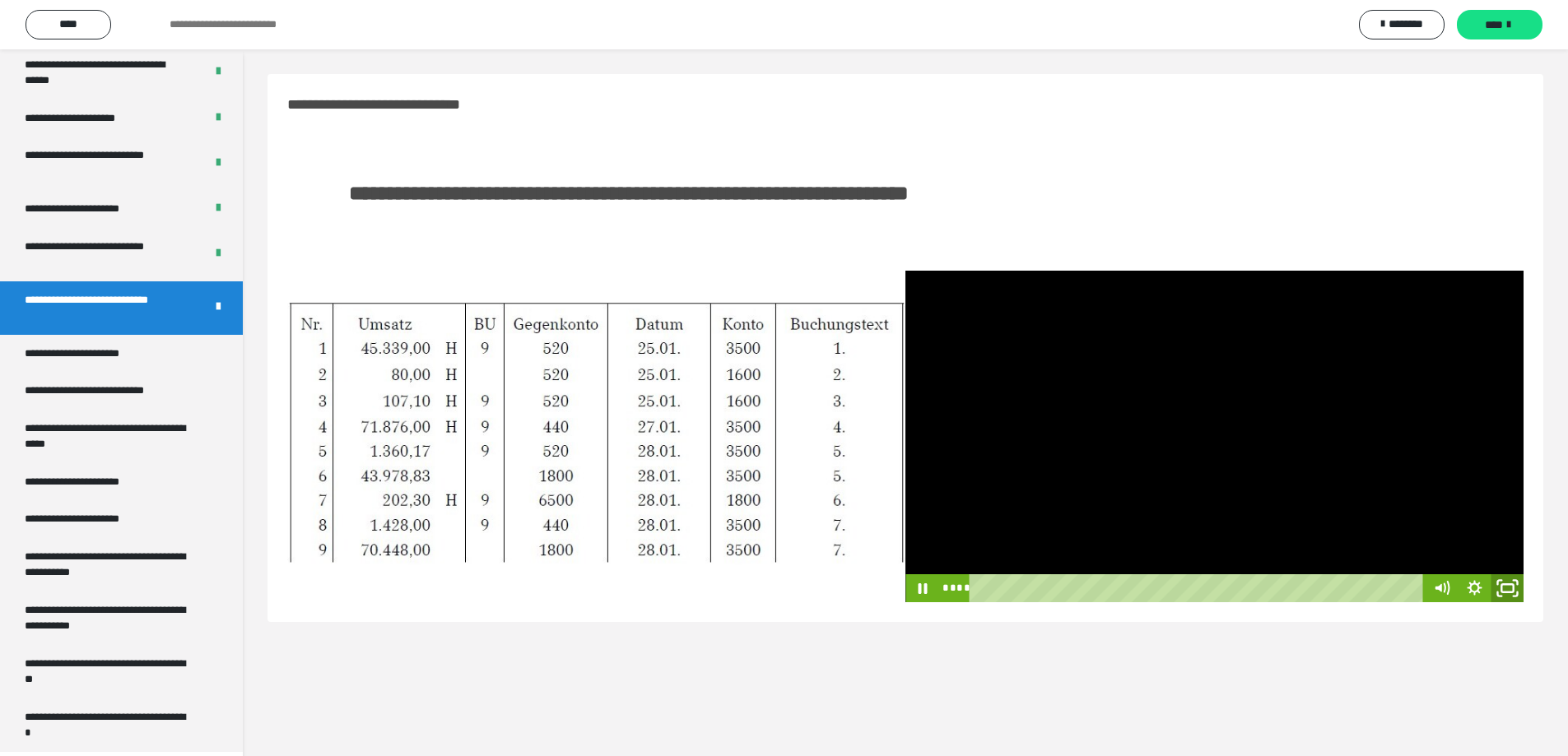 click 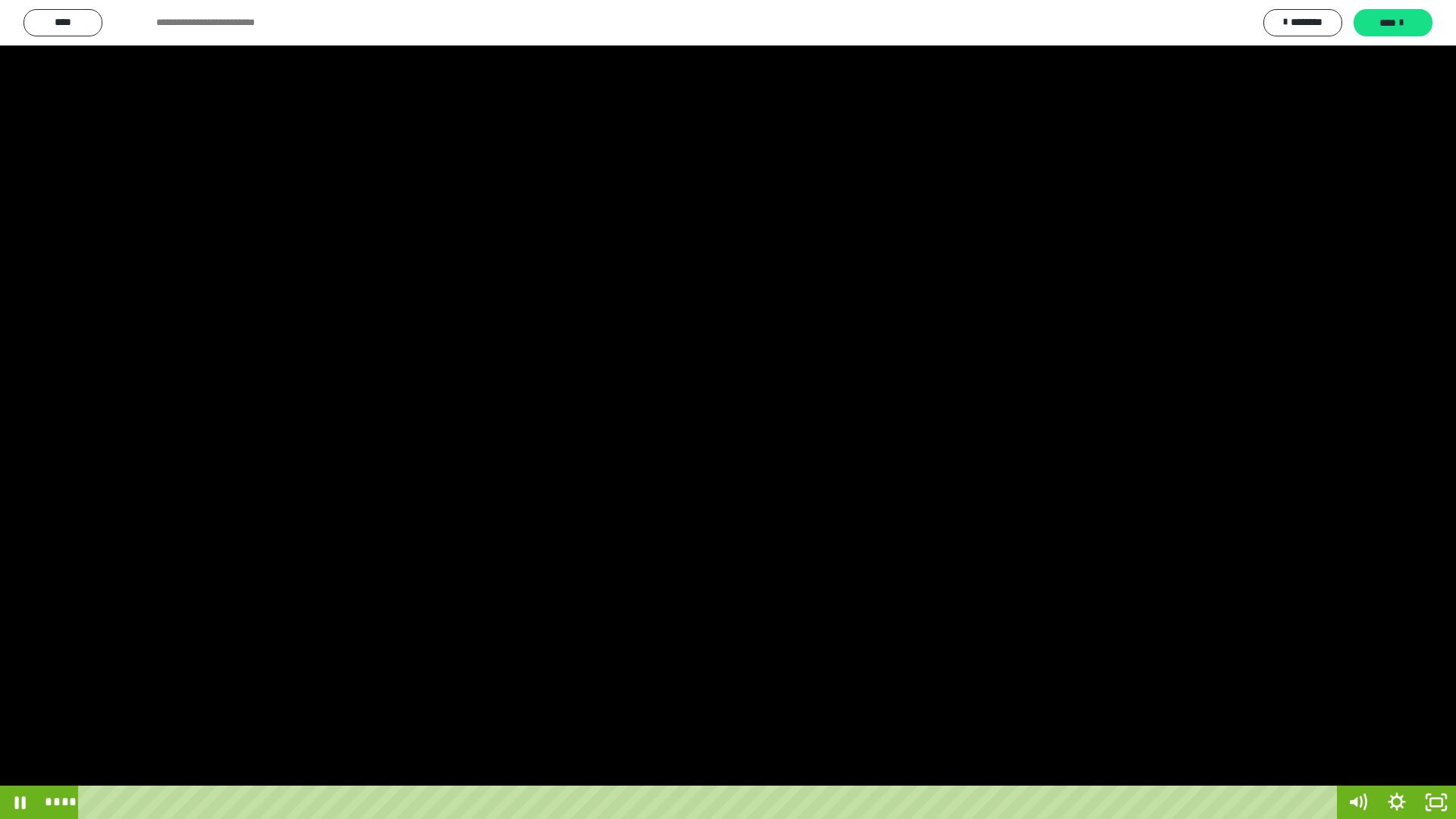click at bounding box center [728, 410] 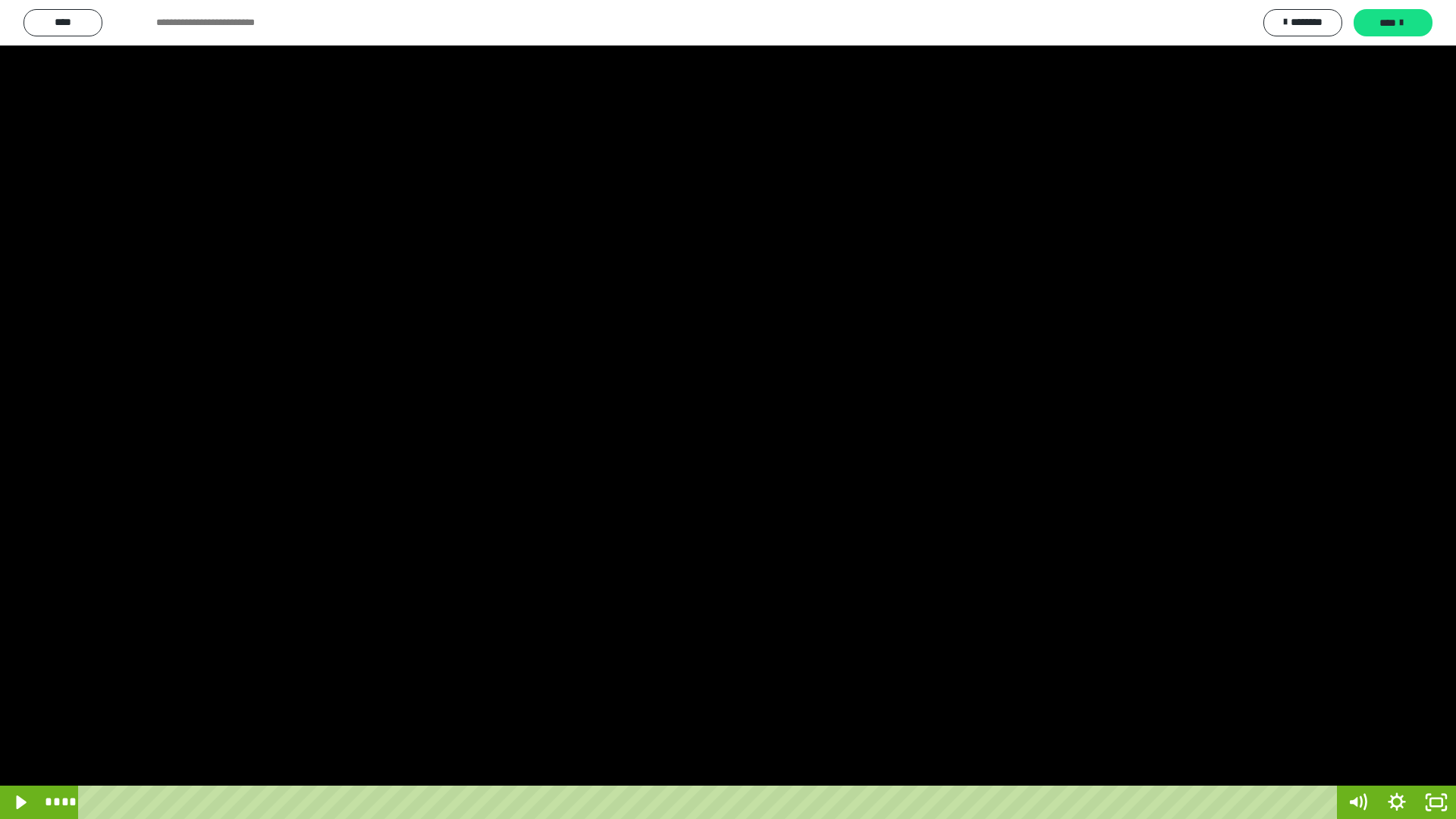 click at bounding box center [728, 410] 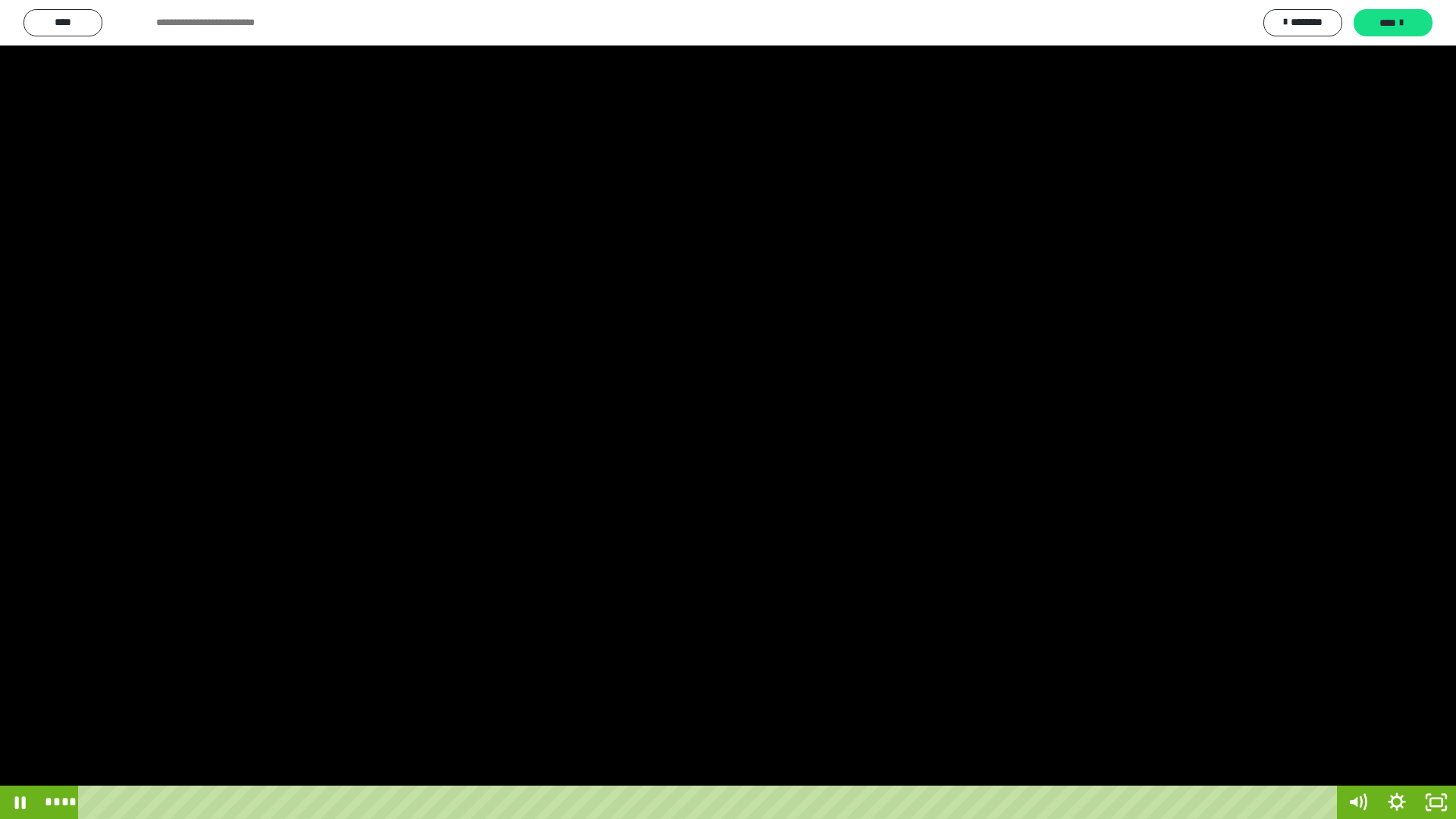 click at bounding box center [728, 410] 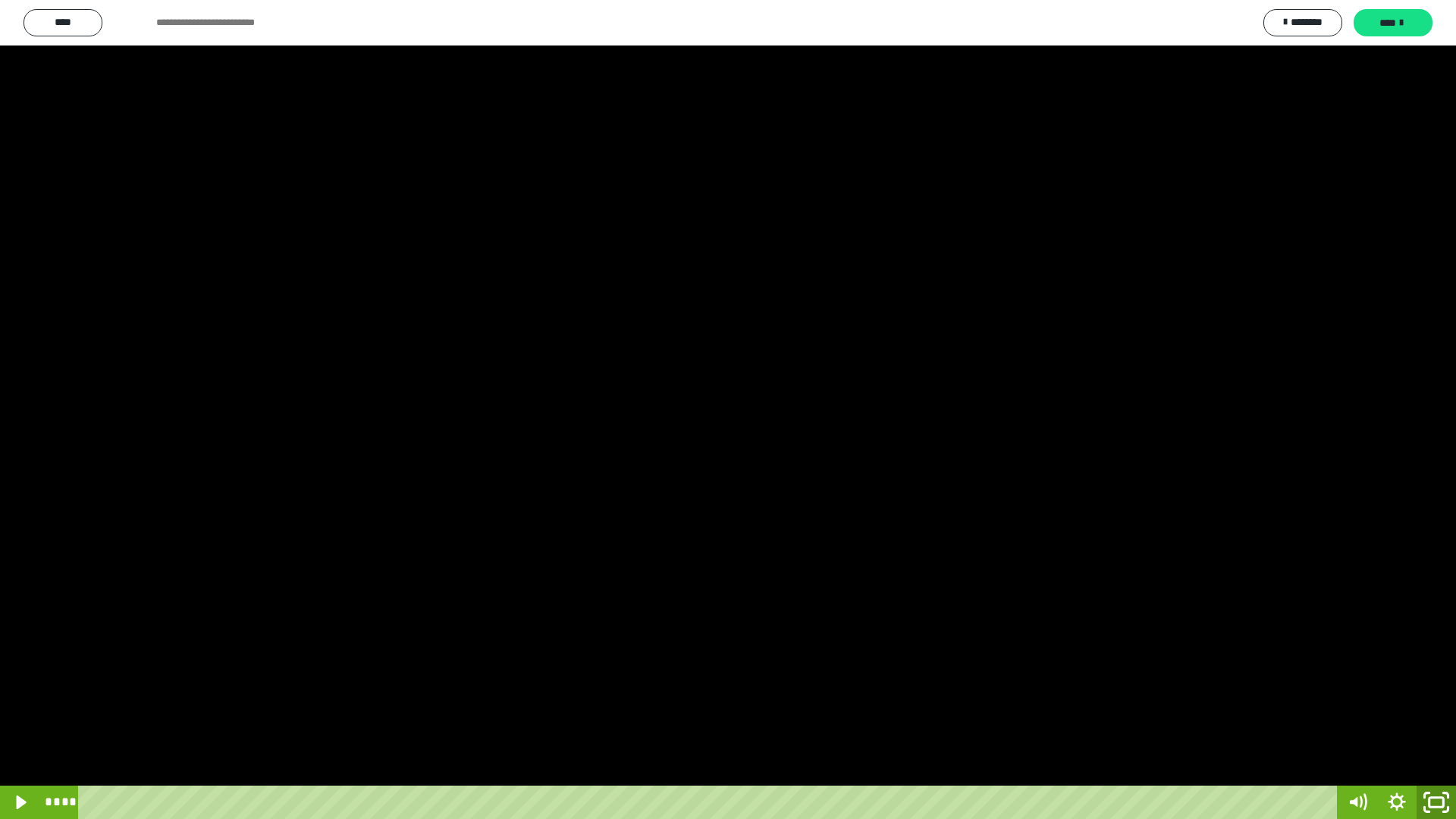 click 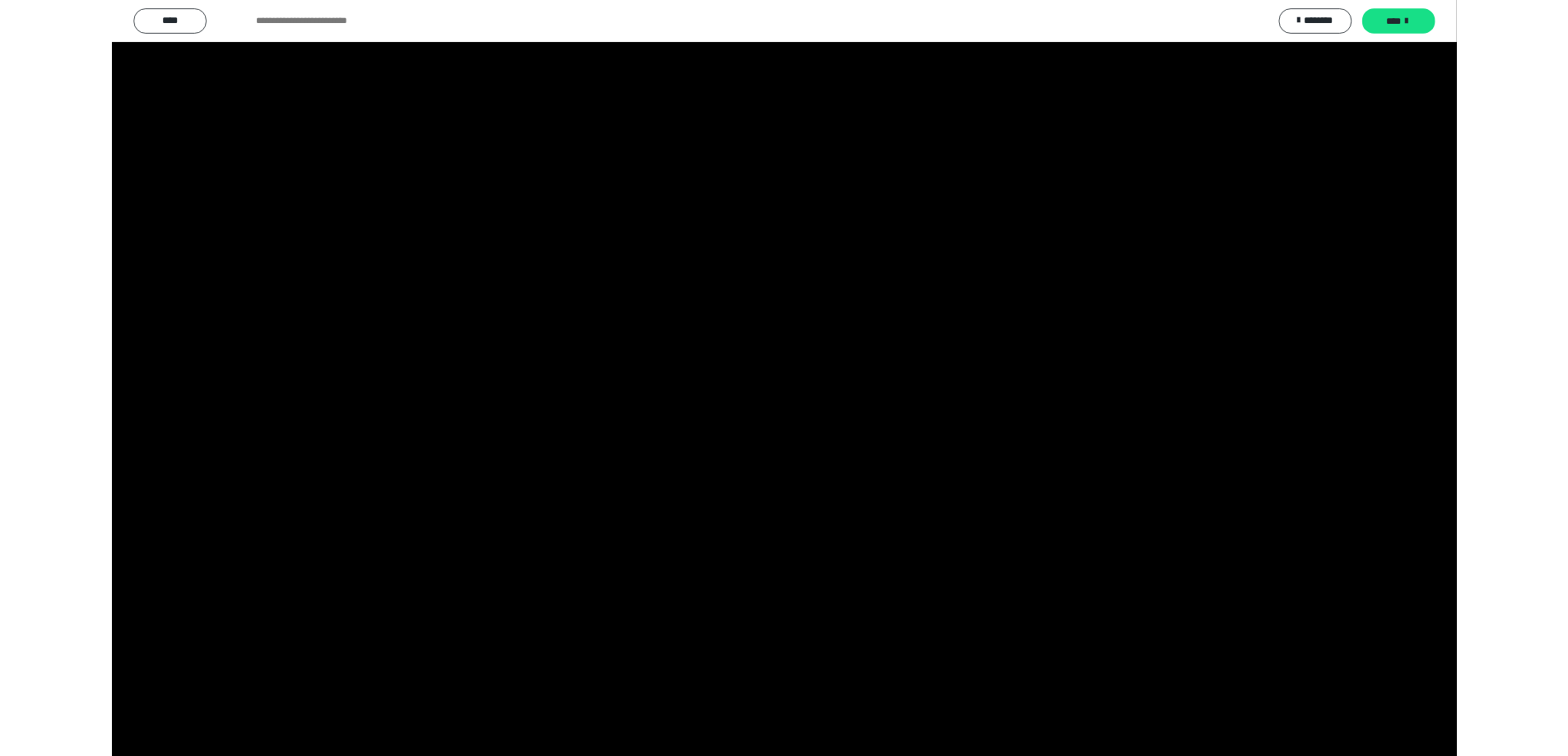 scroll, scrollTop: 3086, scrollLeft: 0, axis: vertical 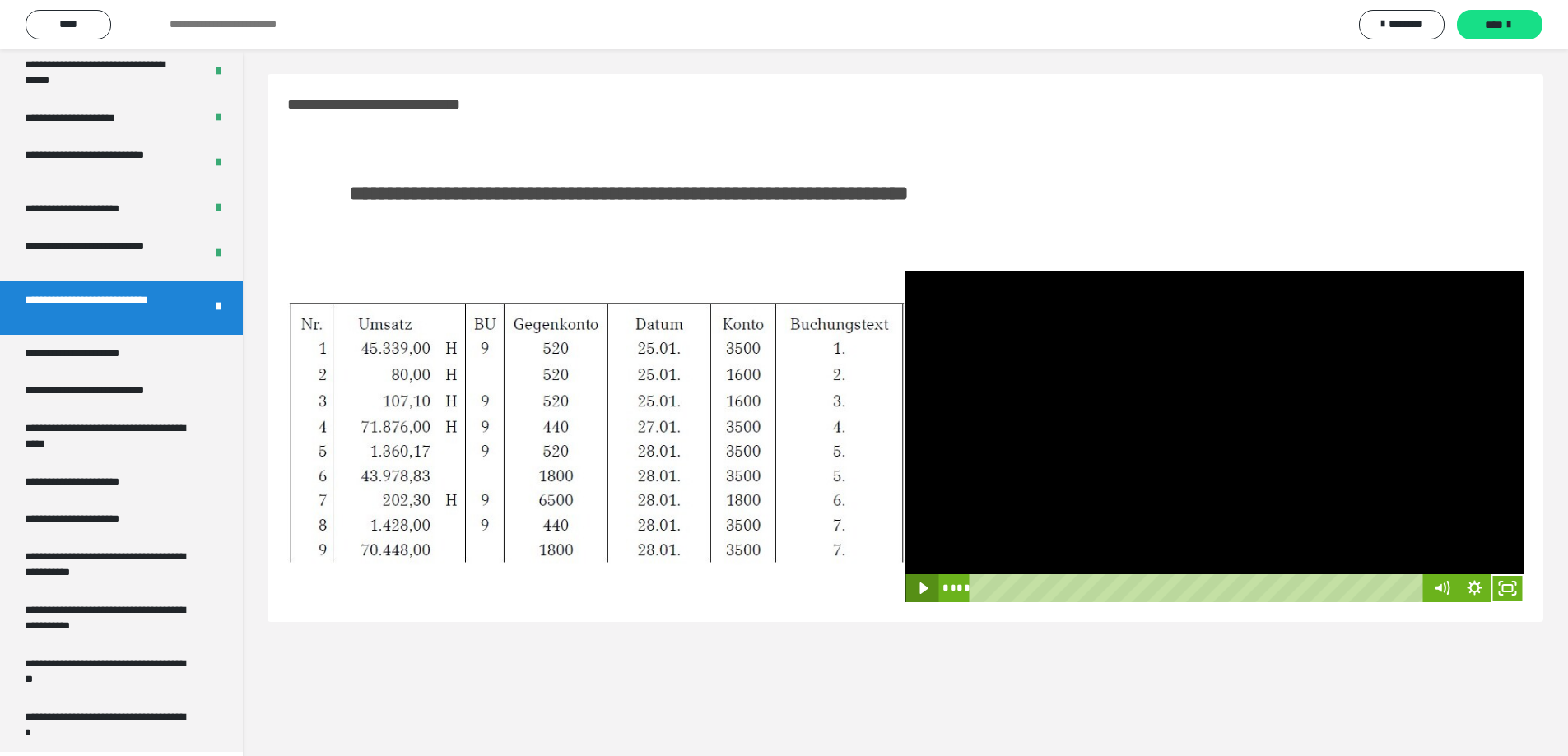 click 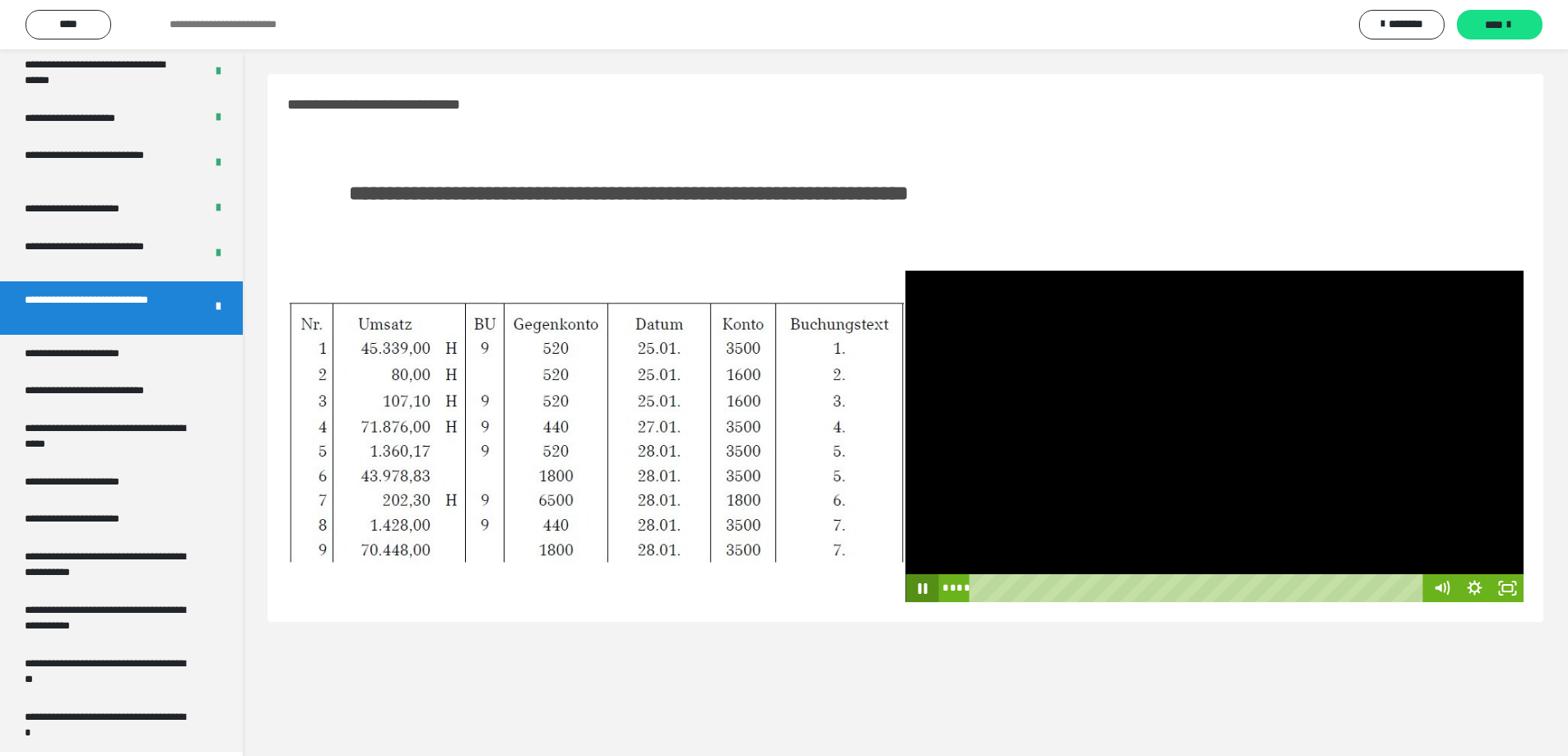 click 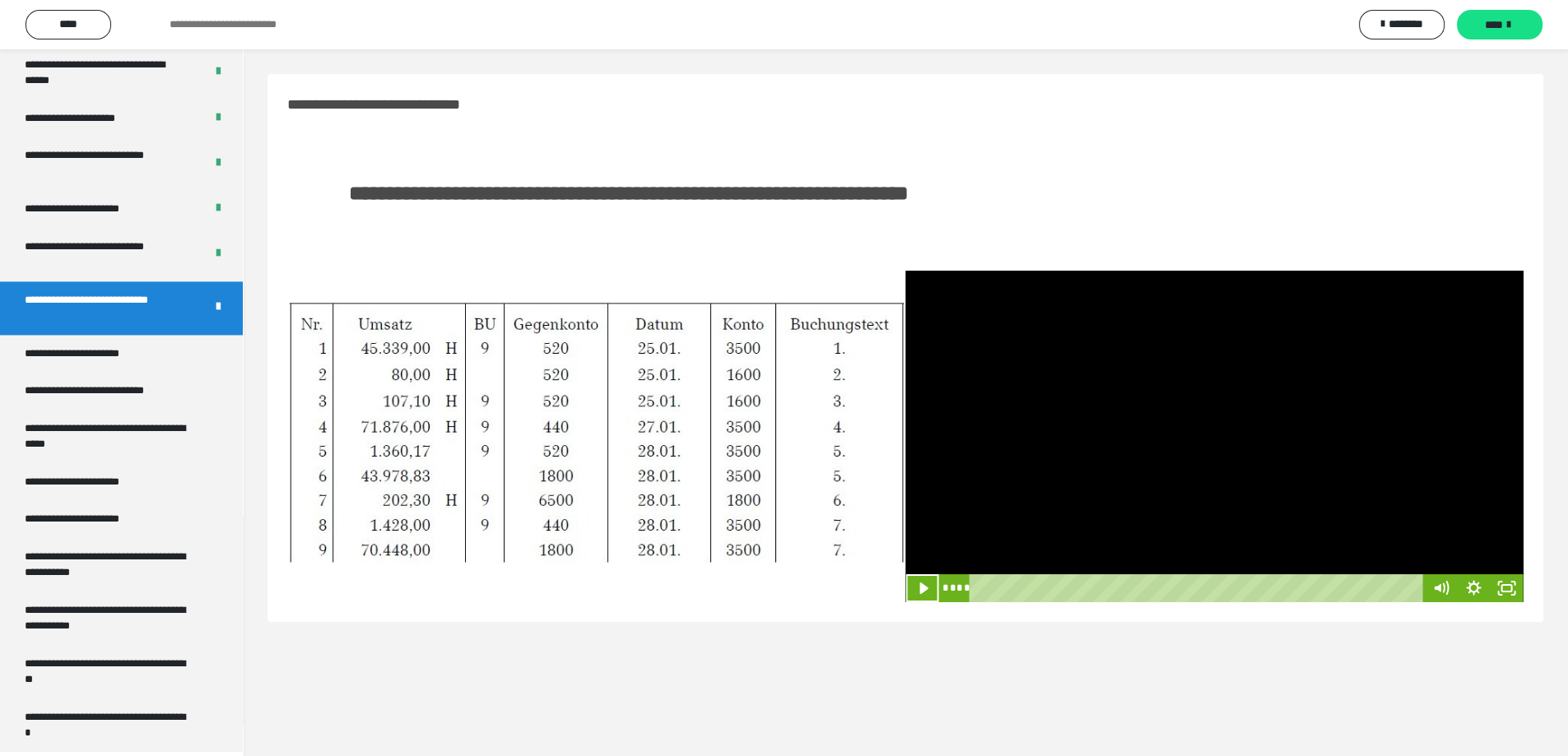 scroll, scrollTop: 2896, scrollLeft: 0, axis: vertical 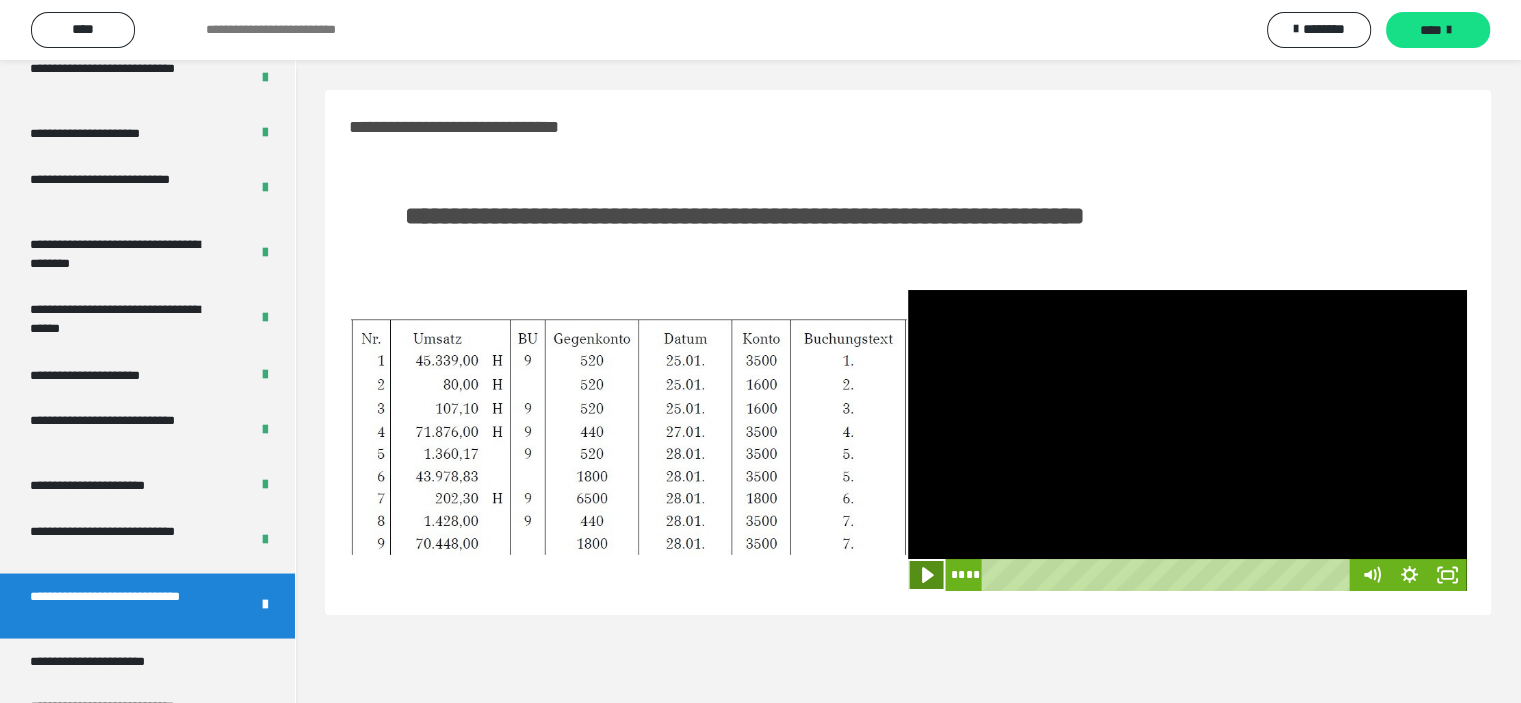 click 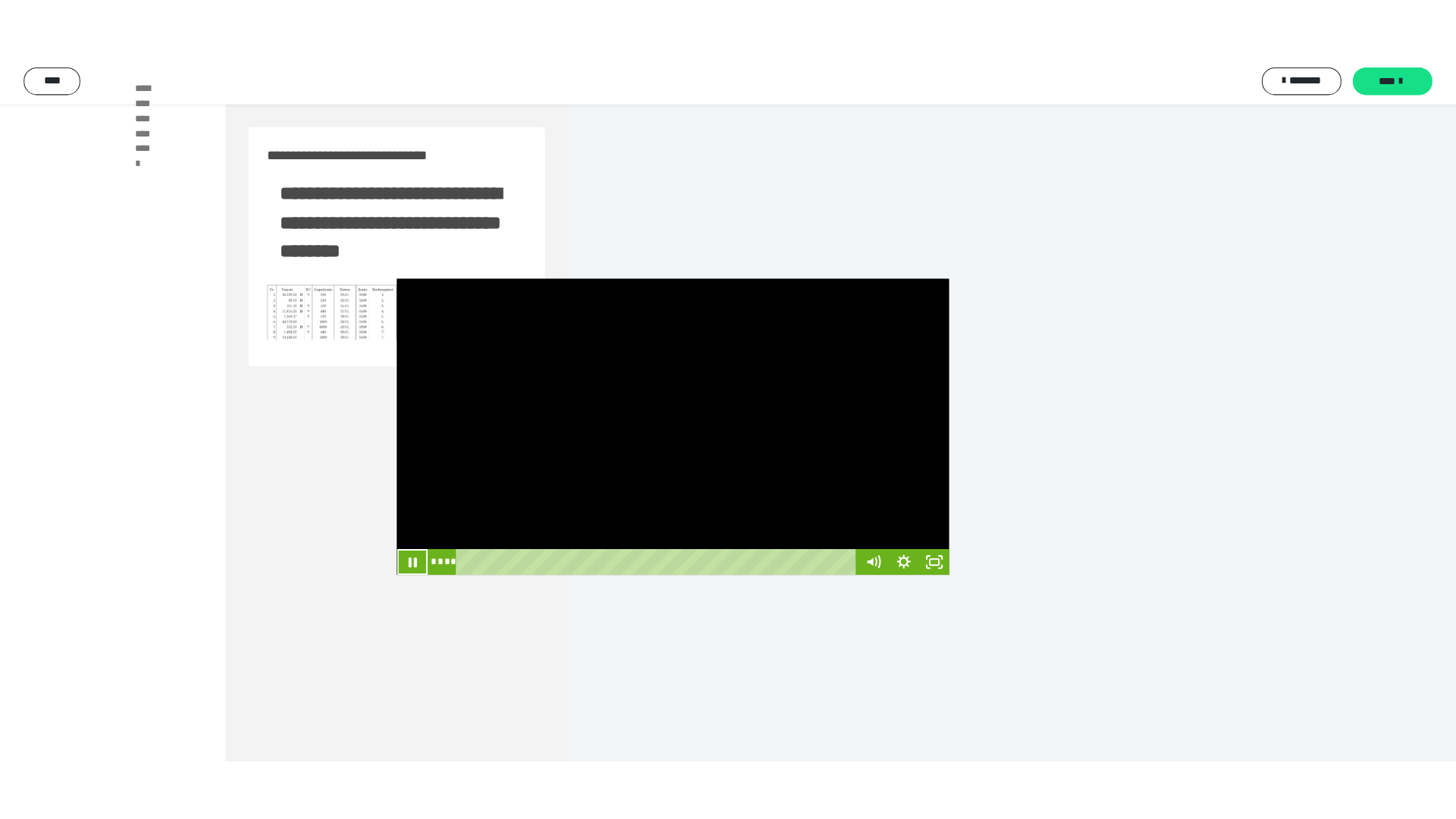 scroll, scrollTop: 2845, scrollLeft: 0, axis: vertical 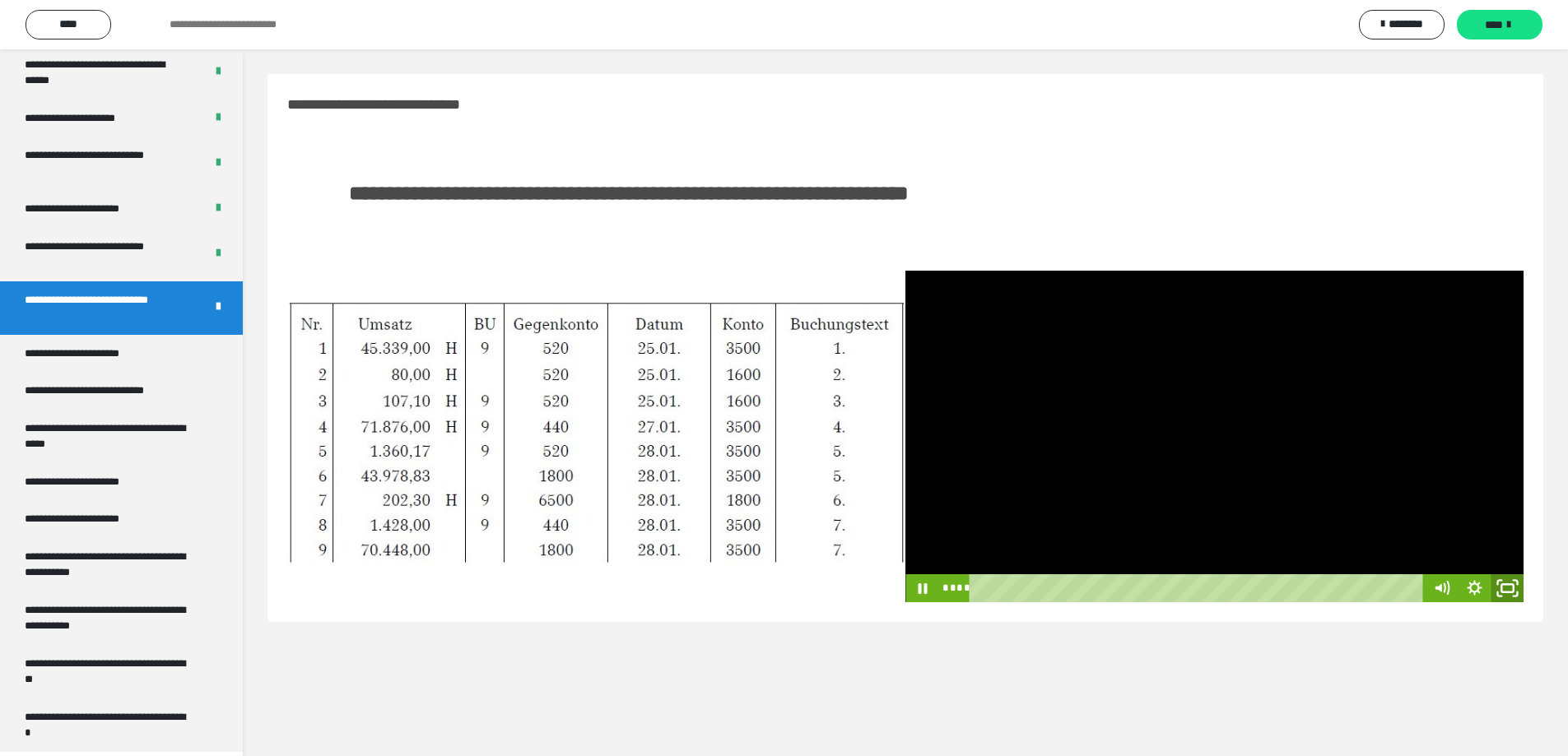 click 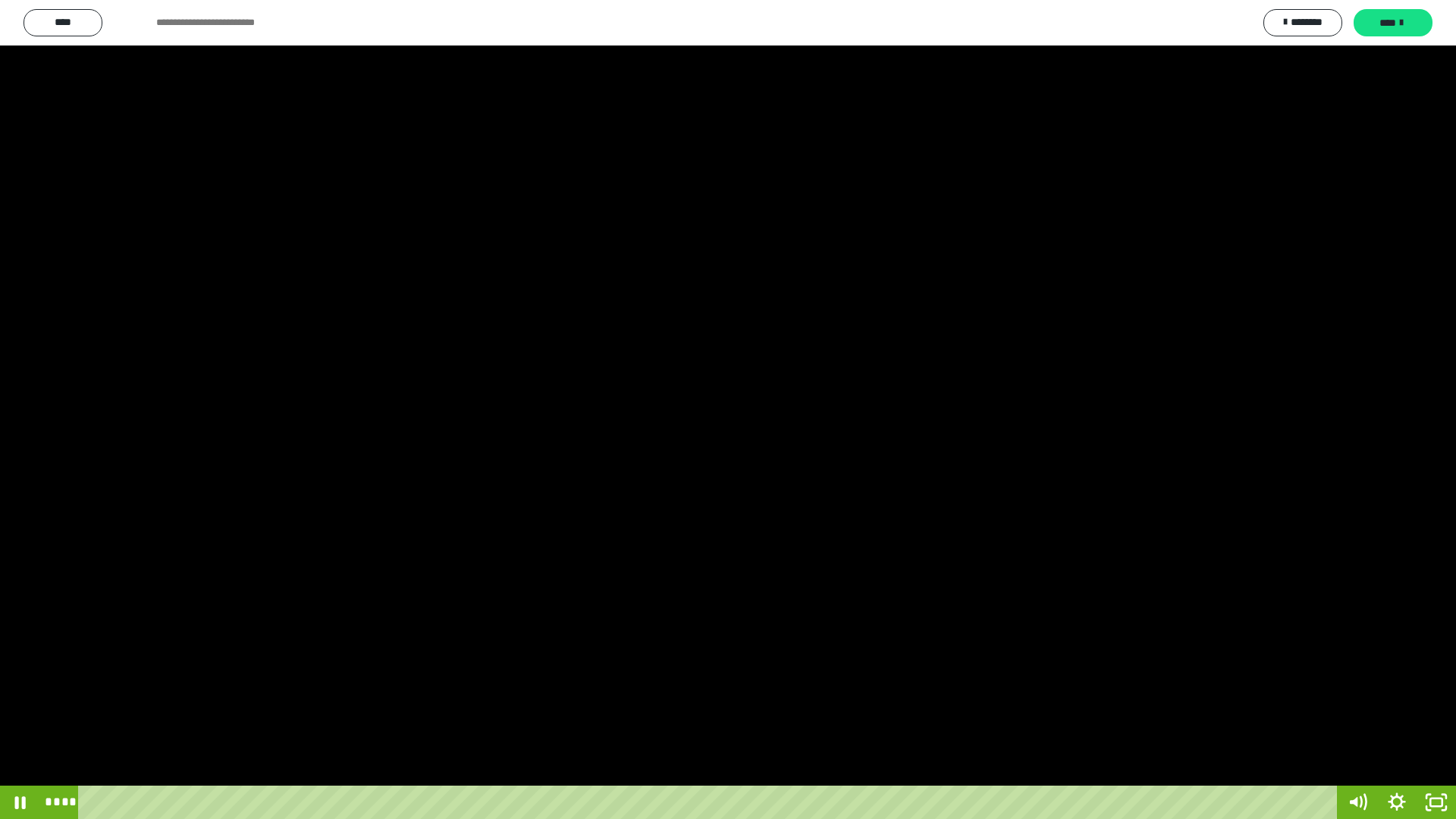 click at bounding box center (728, 410) 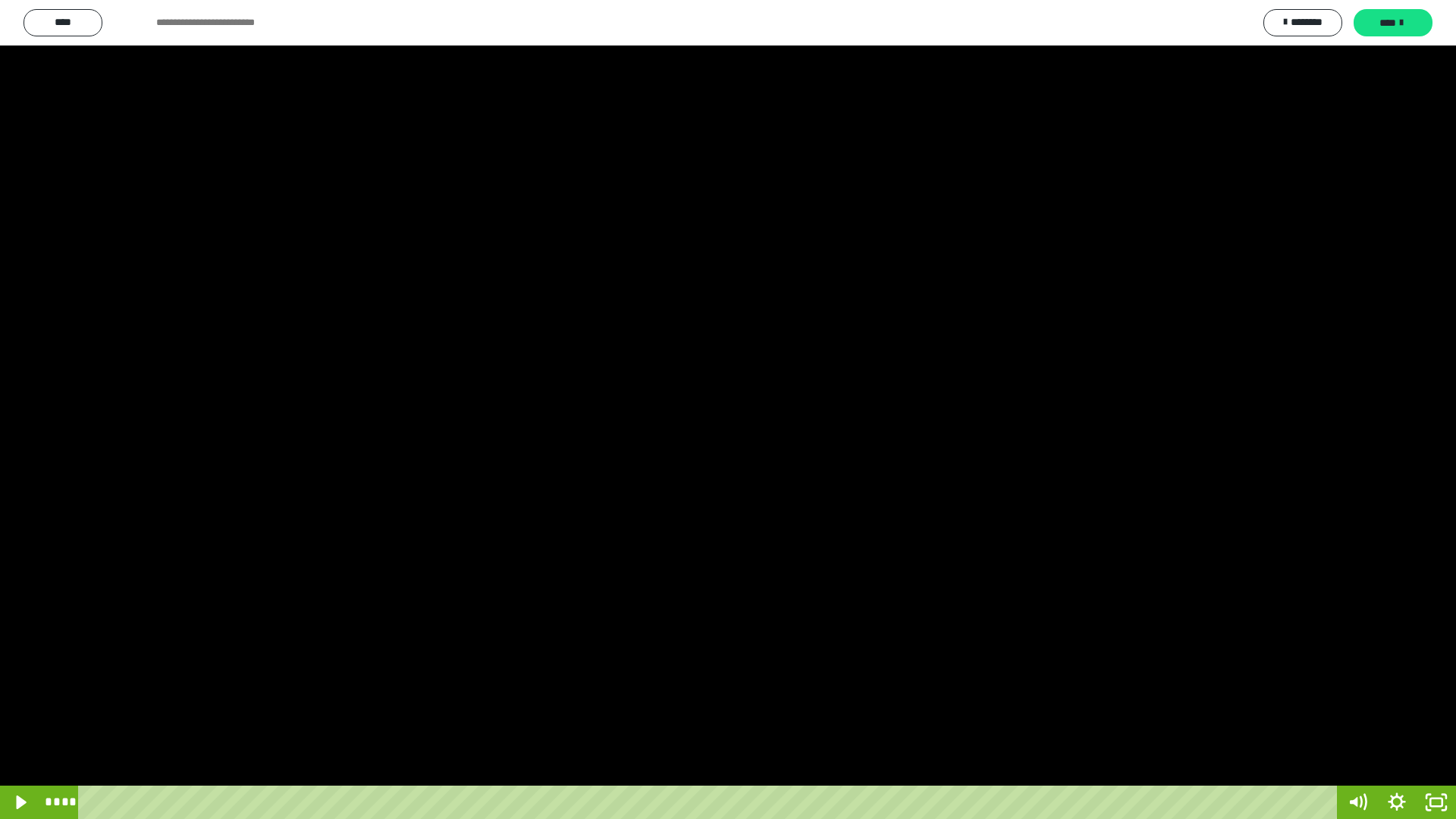 drag, startPoint x: 836, startPoint y: 14, endPoint x: 775, endPoint y: 105, distance: 109.55364 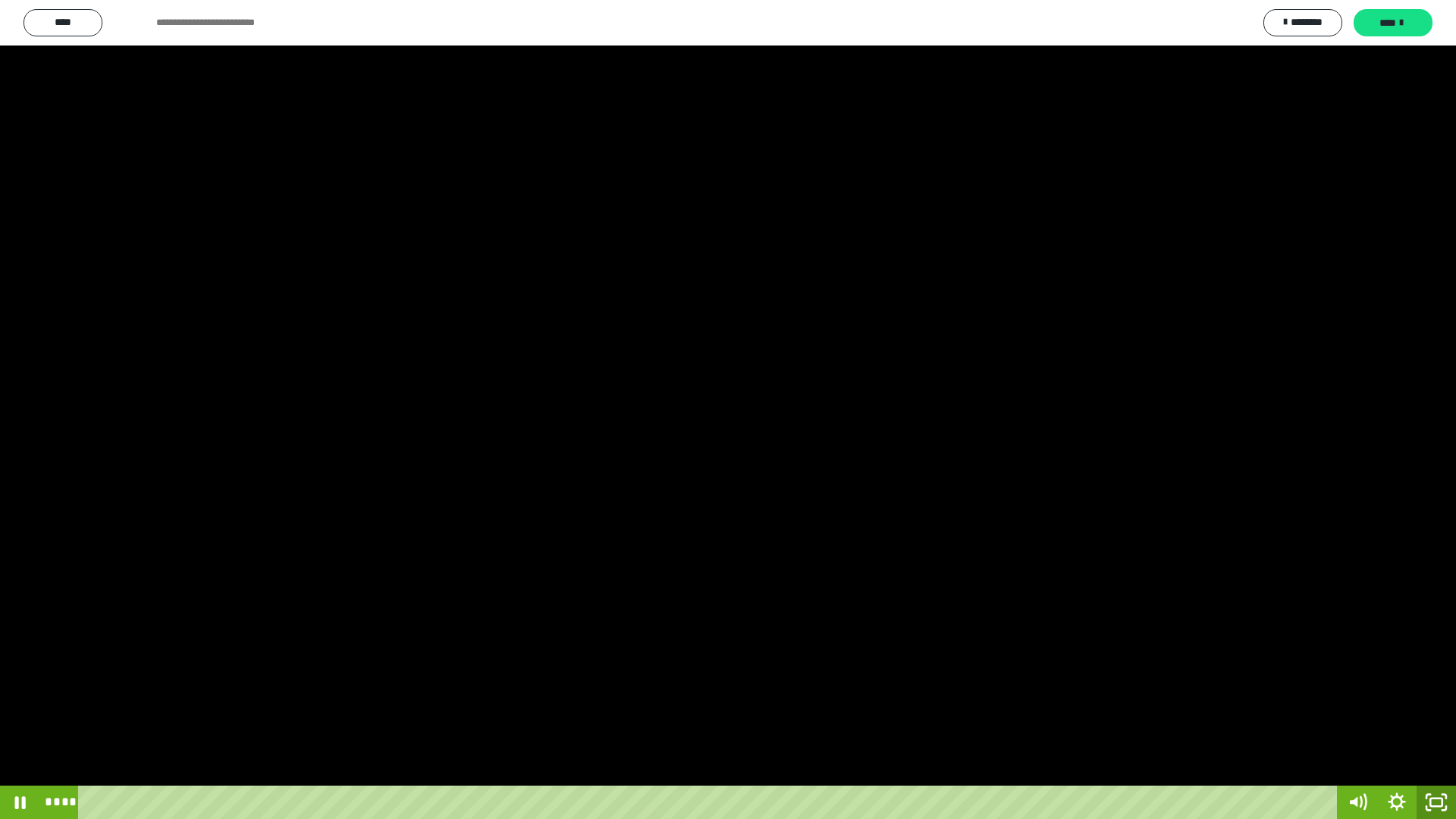 click 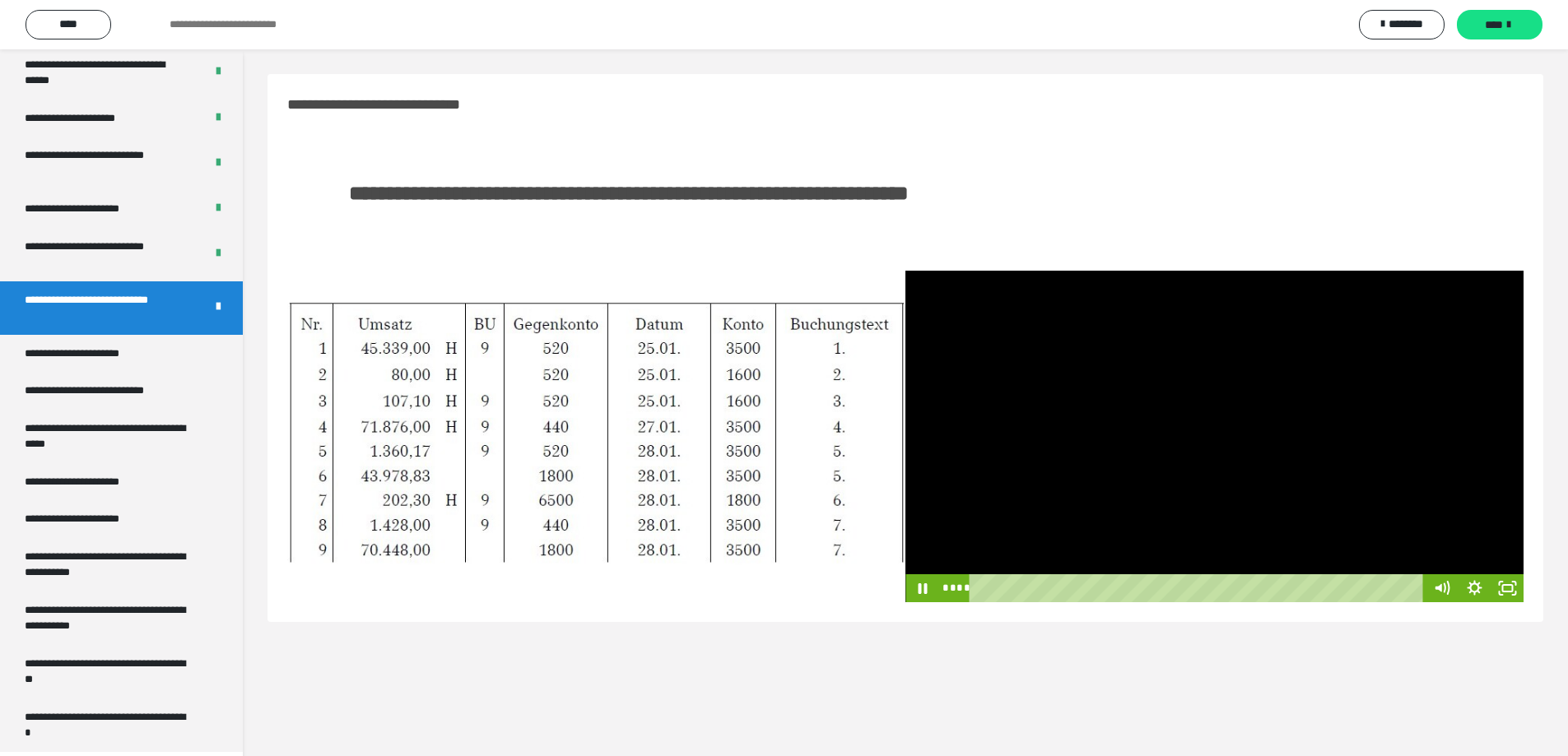 click at bounding box center [1214, 437] 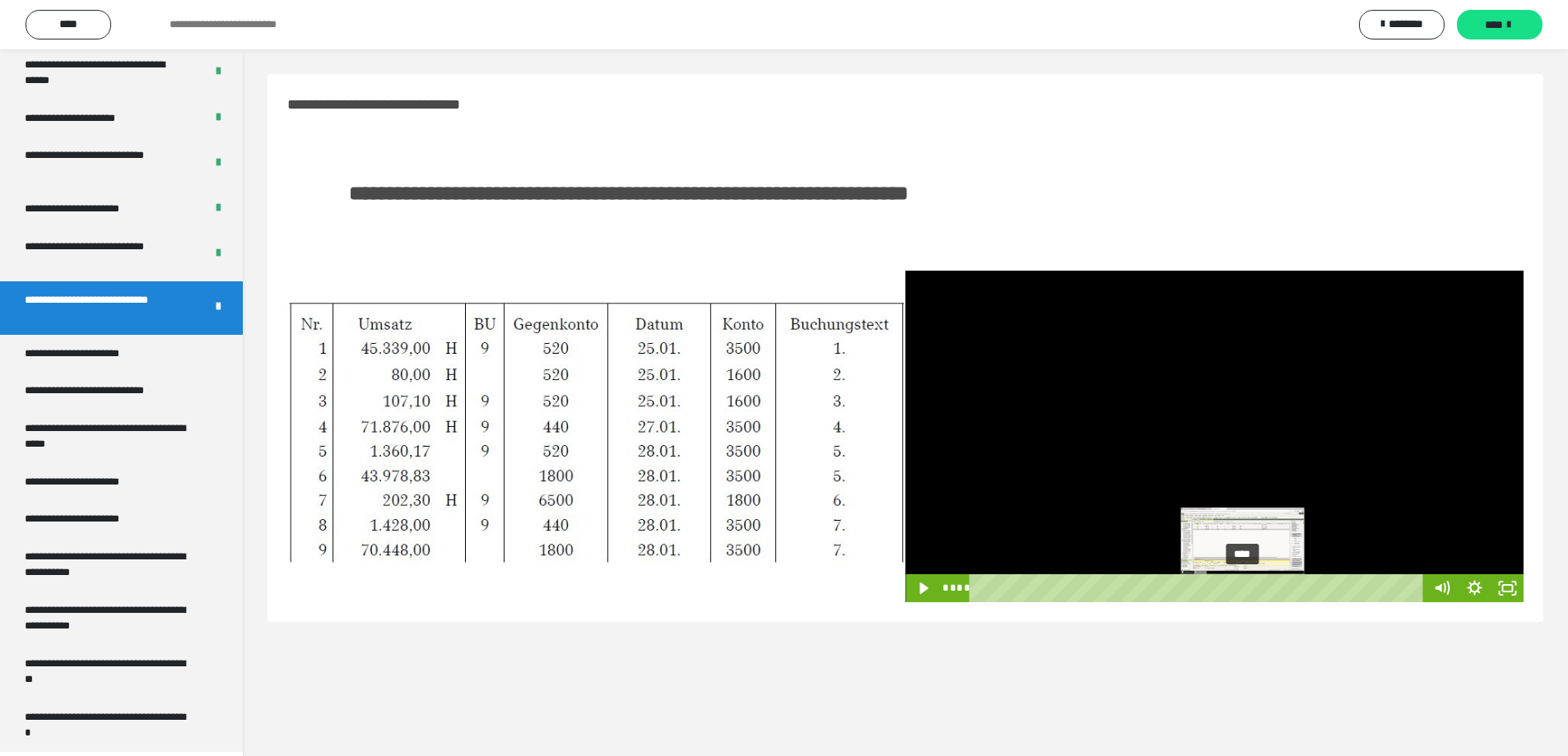 click at bounding box center (1242, 588) 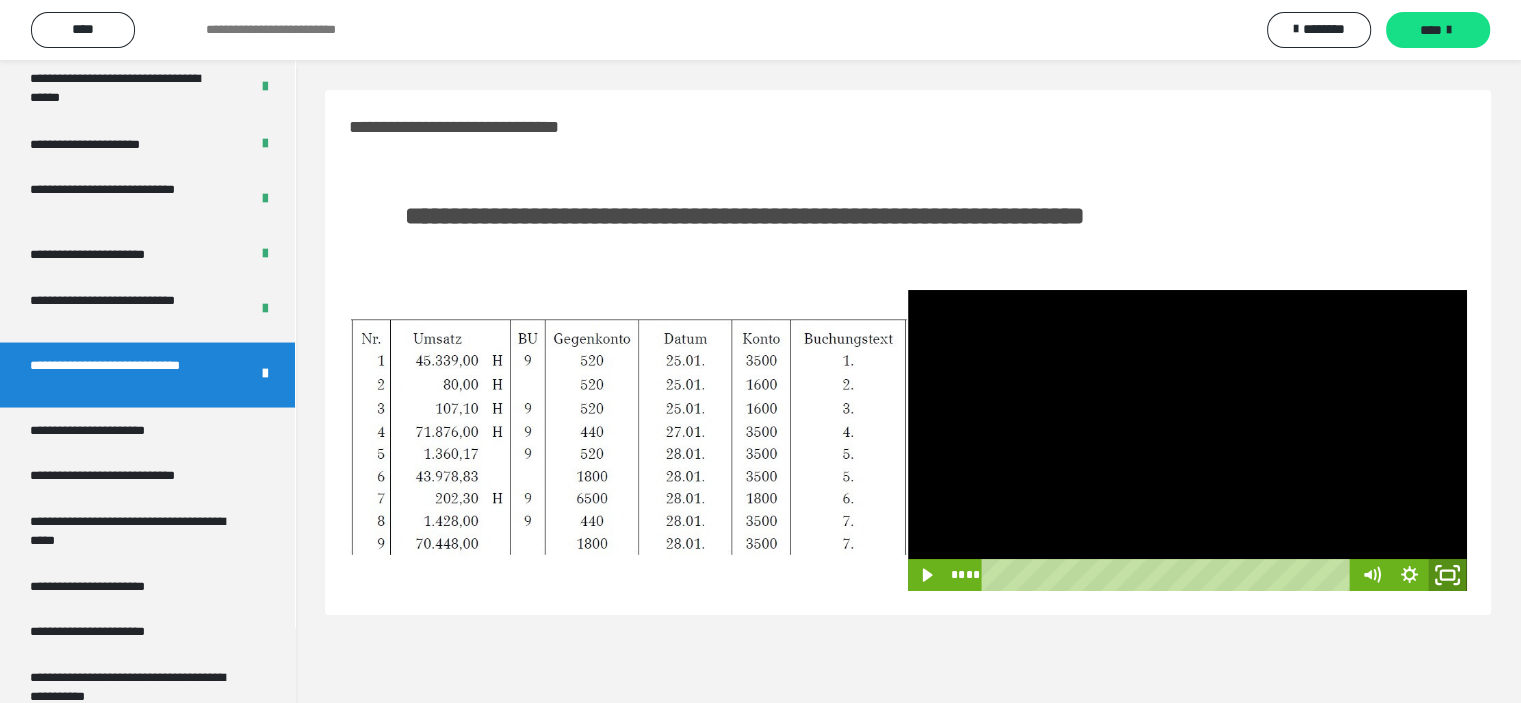 drag, startPoint x: 1458, startPoint y: 575, endPoint x: 1457, endPoint y: 696, distance: 121.004135 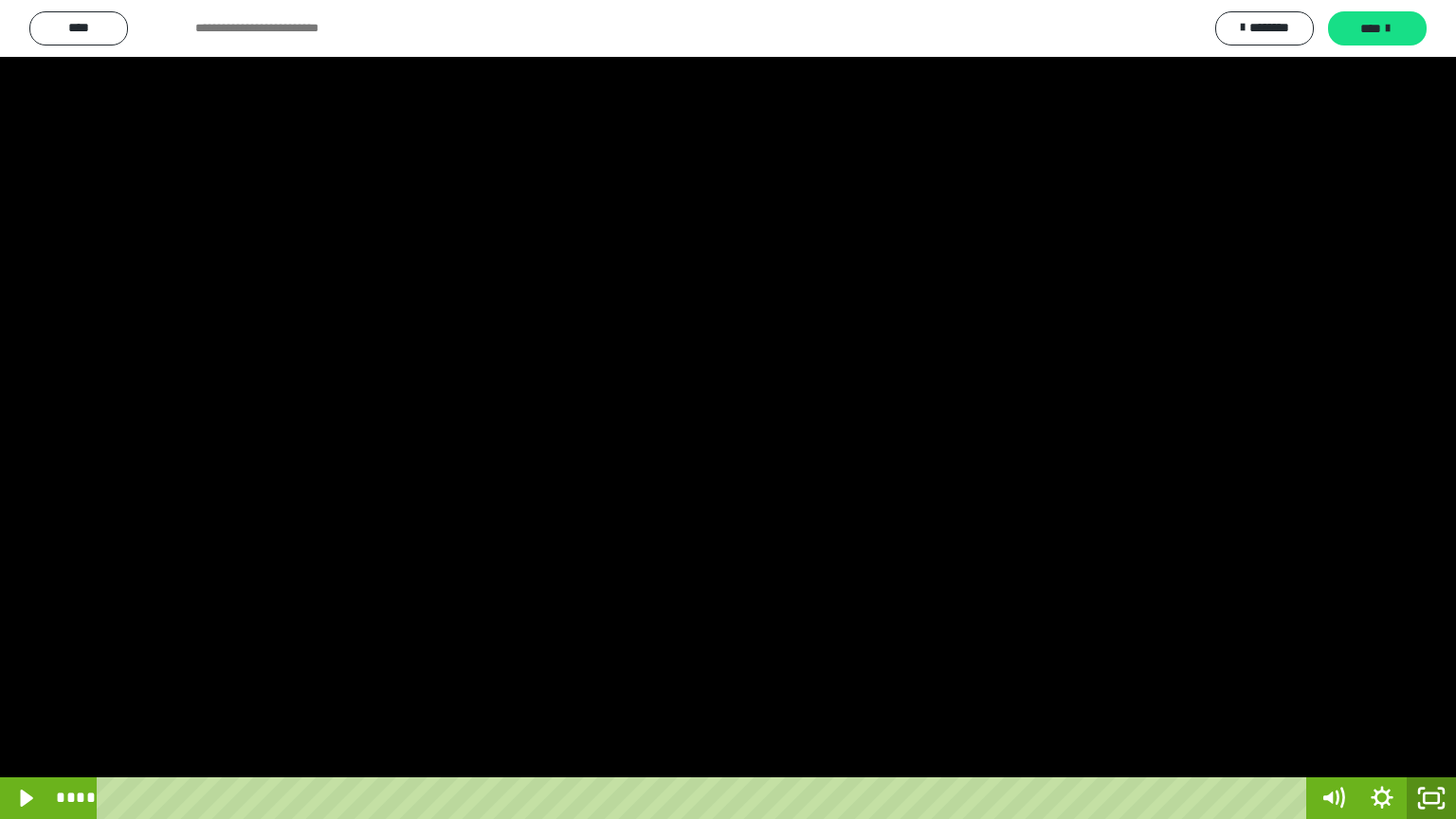 click 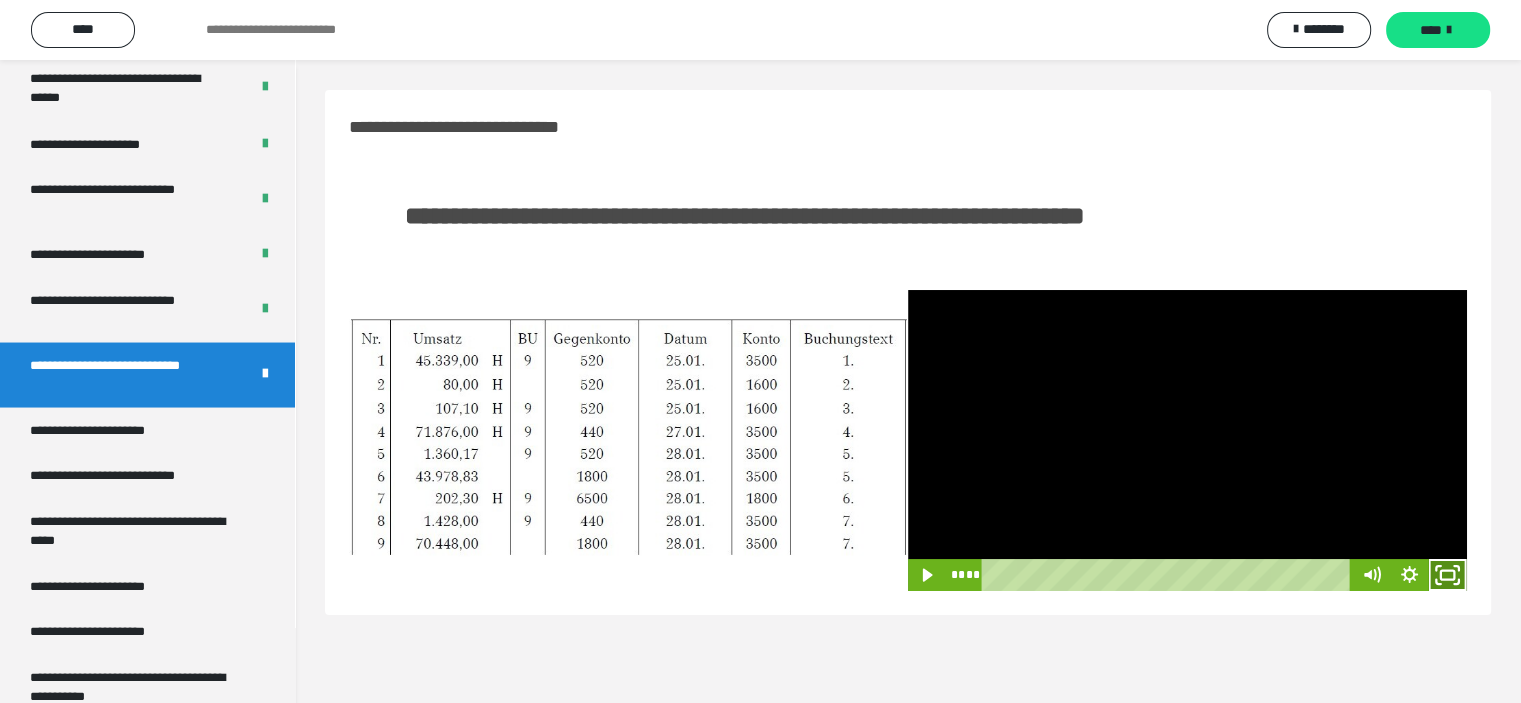 click 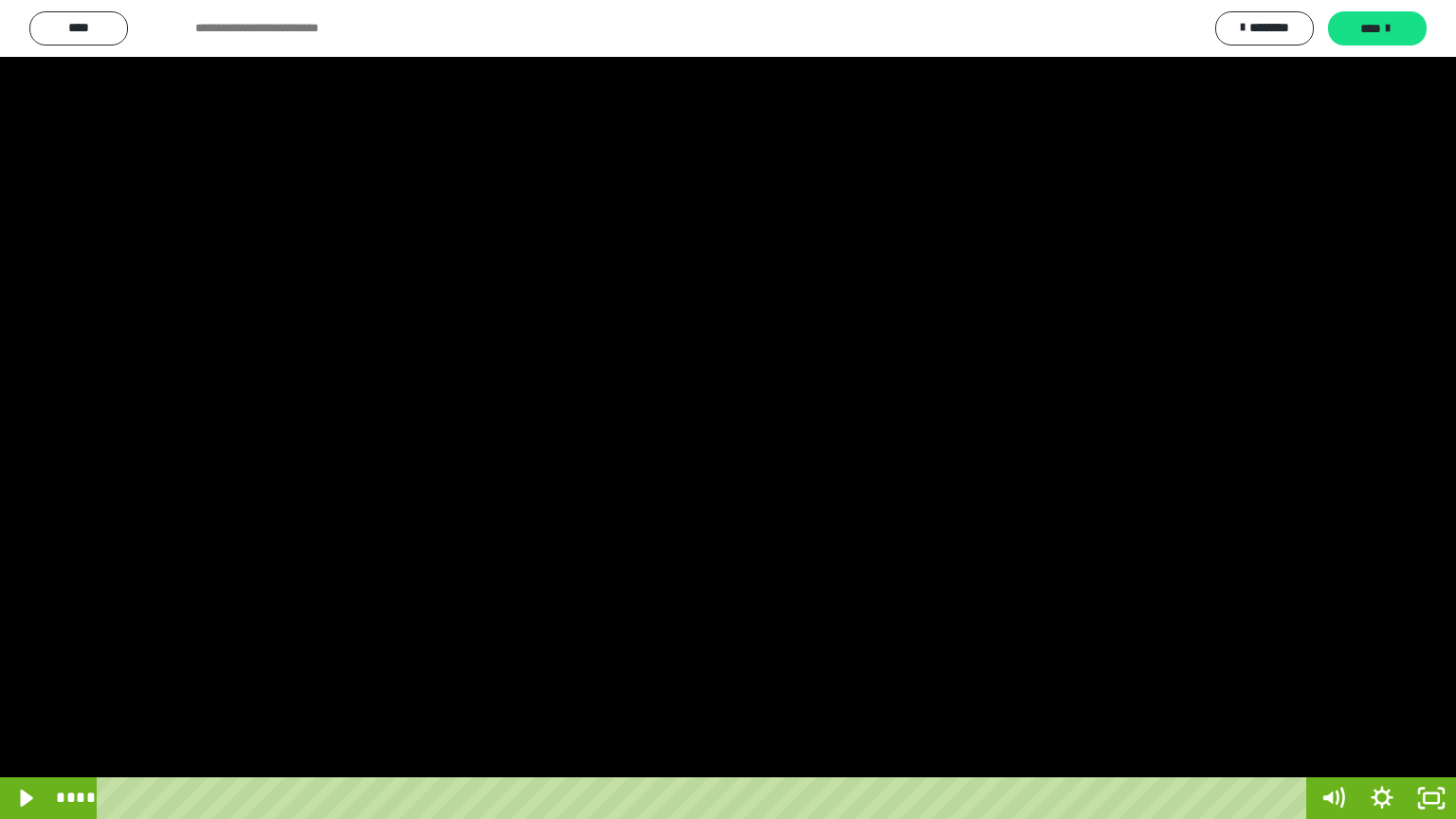 click at bounding box center [728, 410] 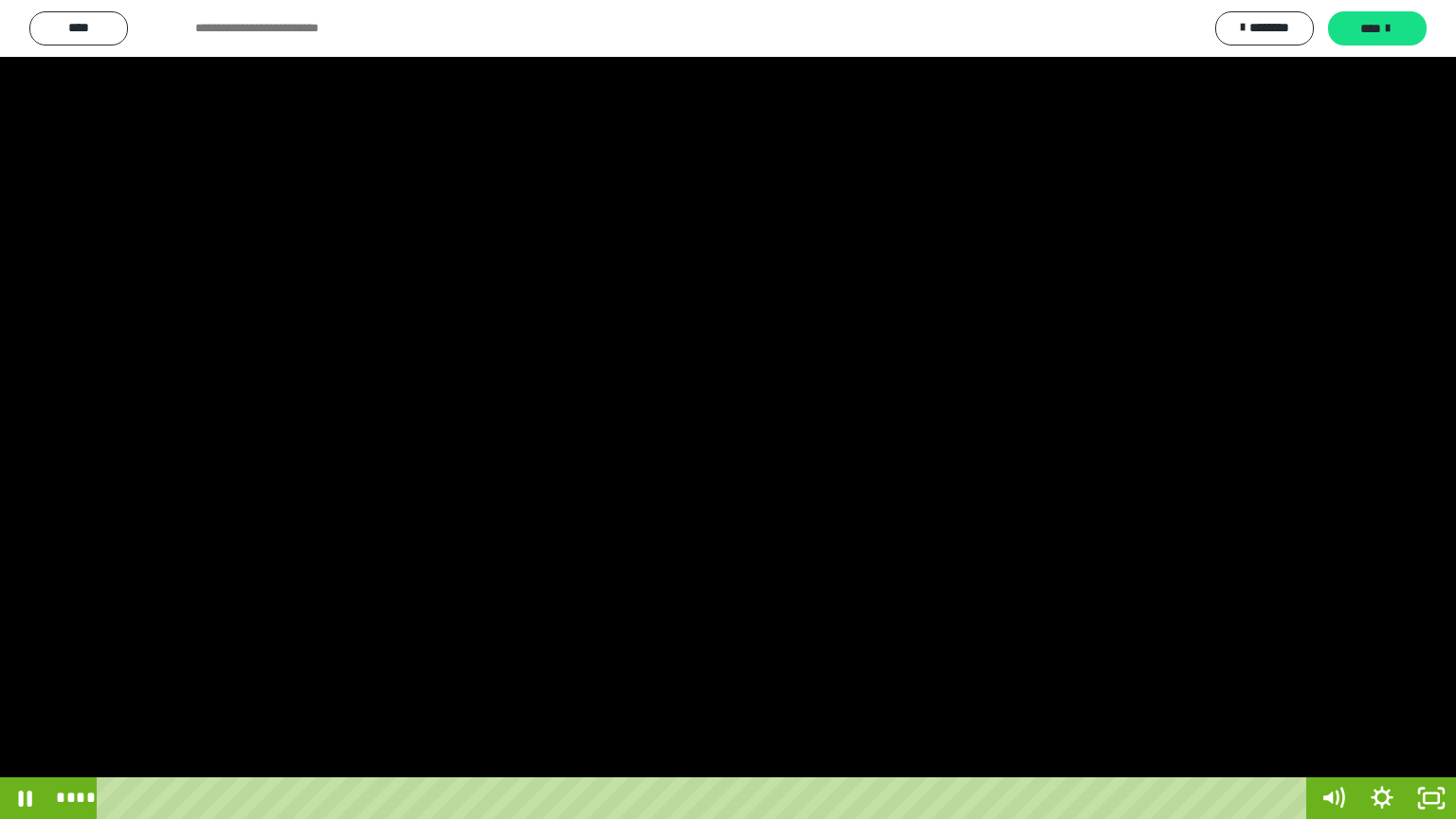 click at bounding box center (728, 410) 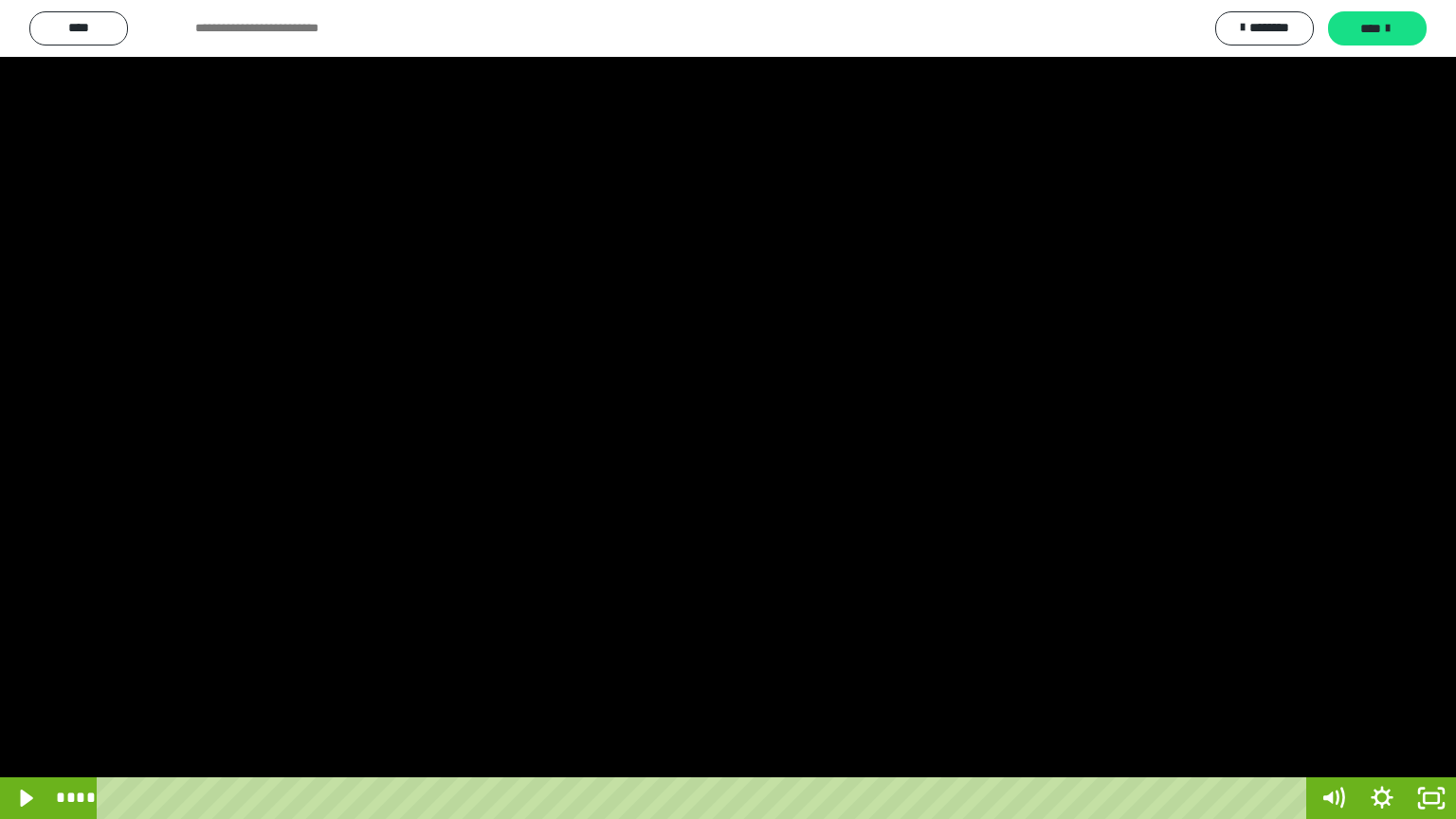 drag, startPoint x: 675, startPoint y: 31, endPoint x: 1540, endPoint y: 147, distance: 872.7434 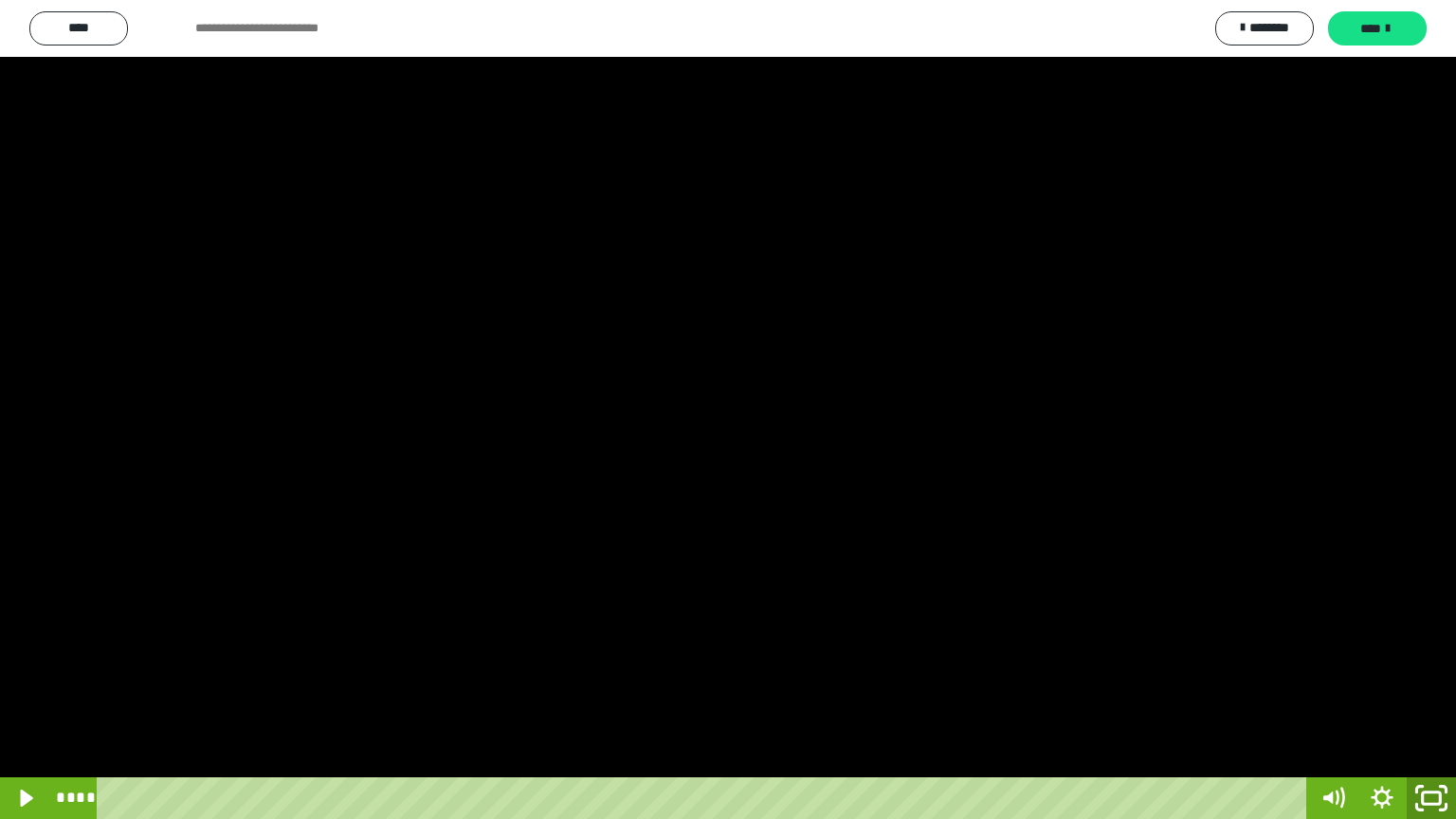 drag, startPoint x: 1426, startPoint y: 795, endPoint x: 1402, endPoint y: 587, distance: 209.38 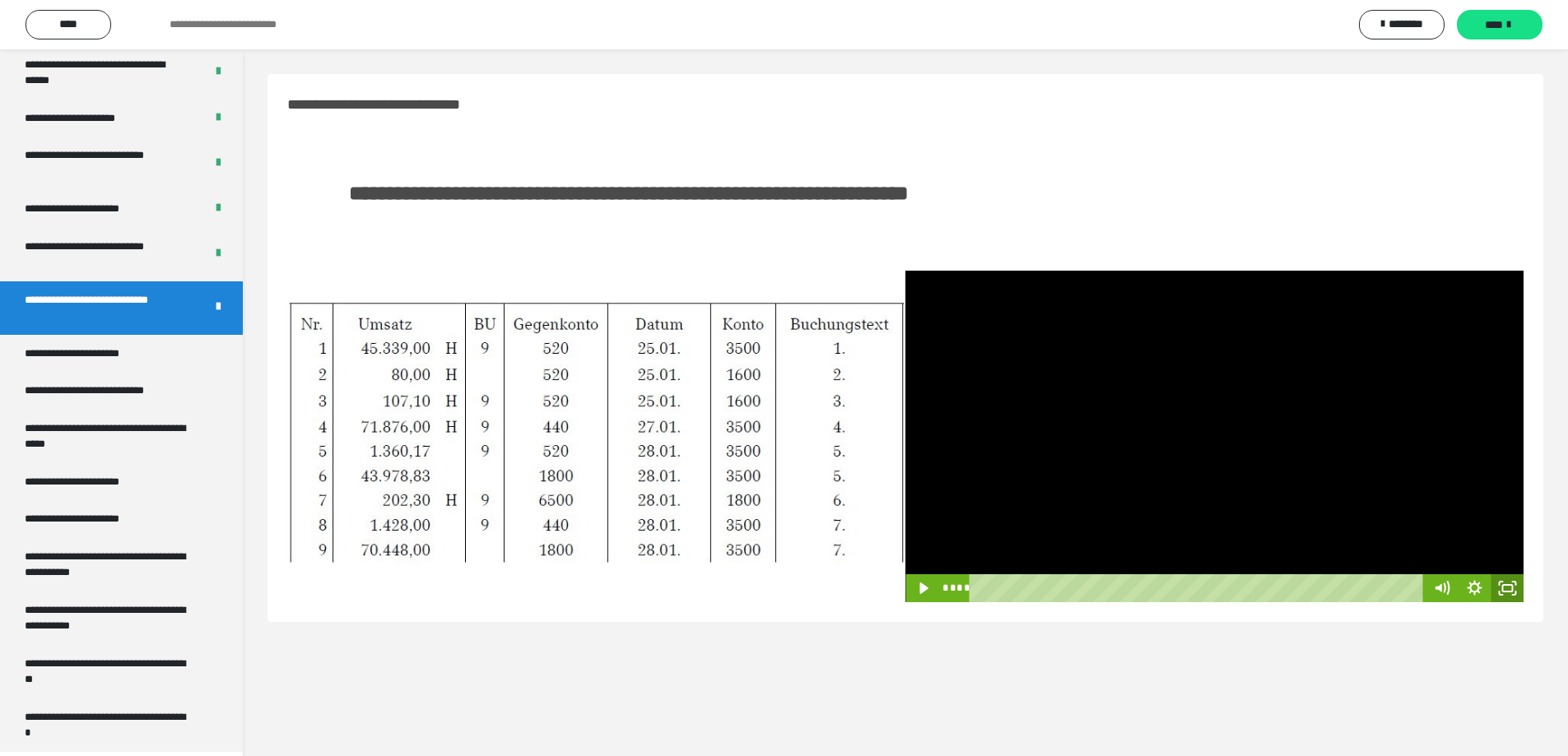 click 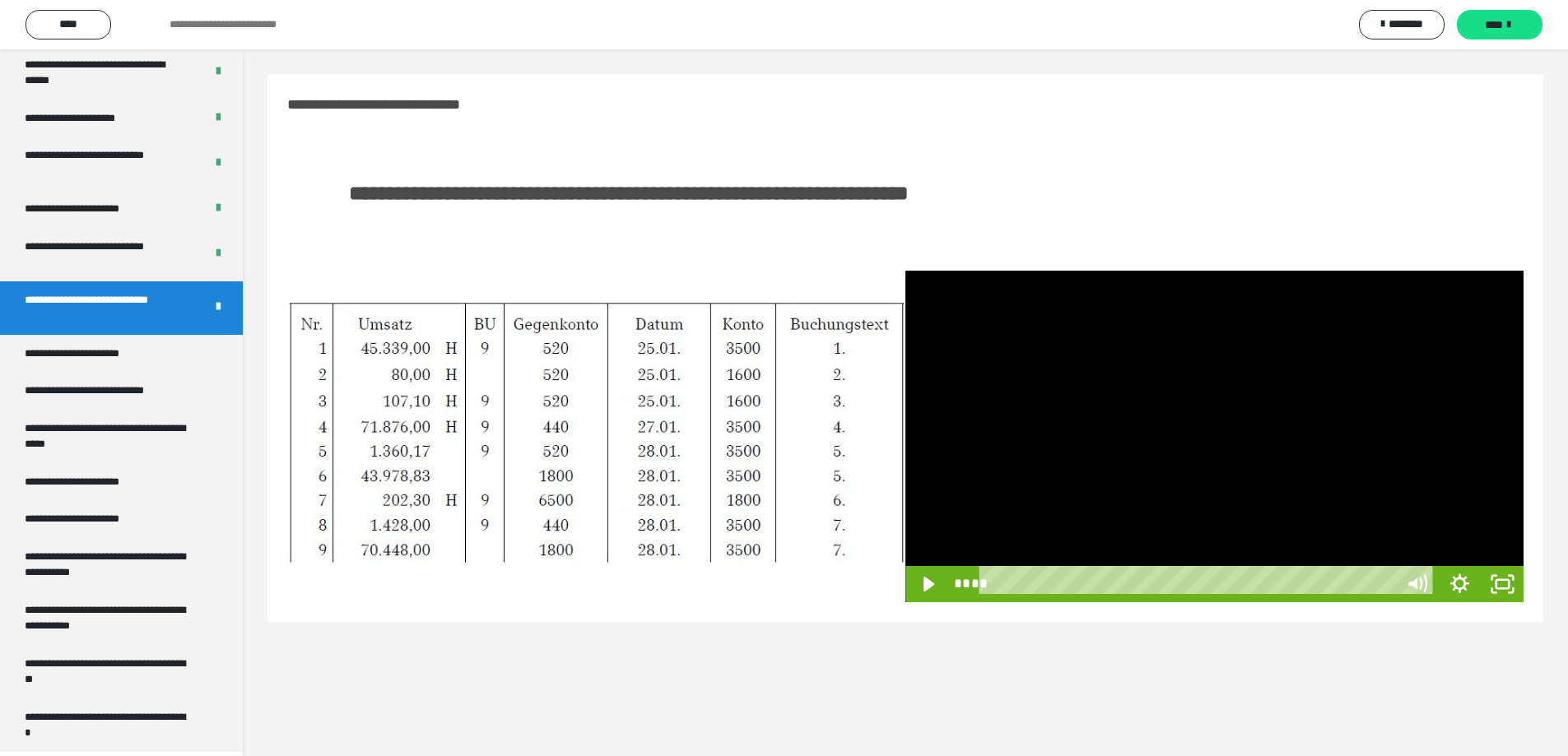 scroll, scrollTop: 2953, scrollLeft: 0, axis: vertical 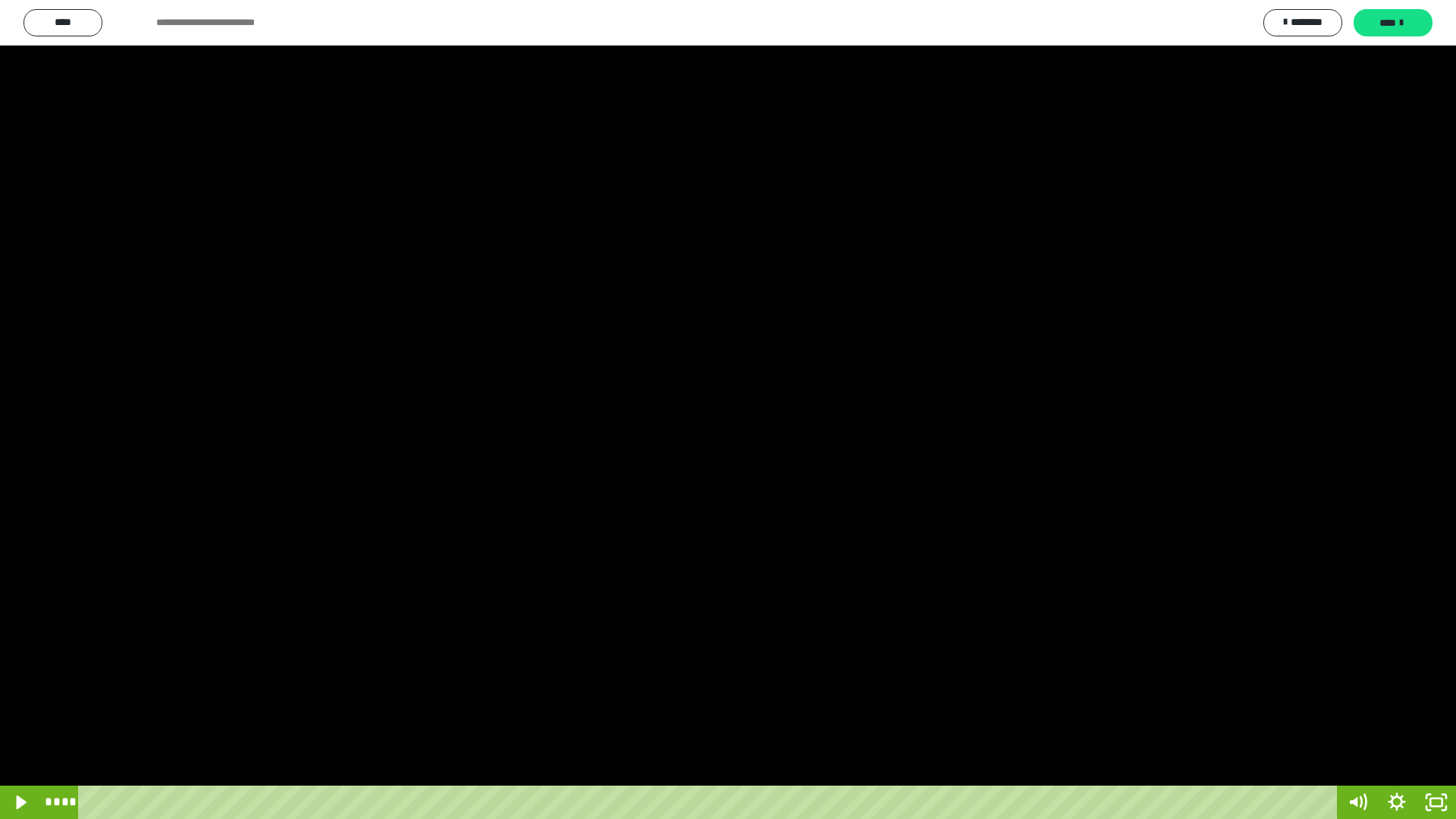 click at bounding box center (728, 410) 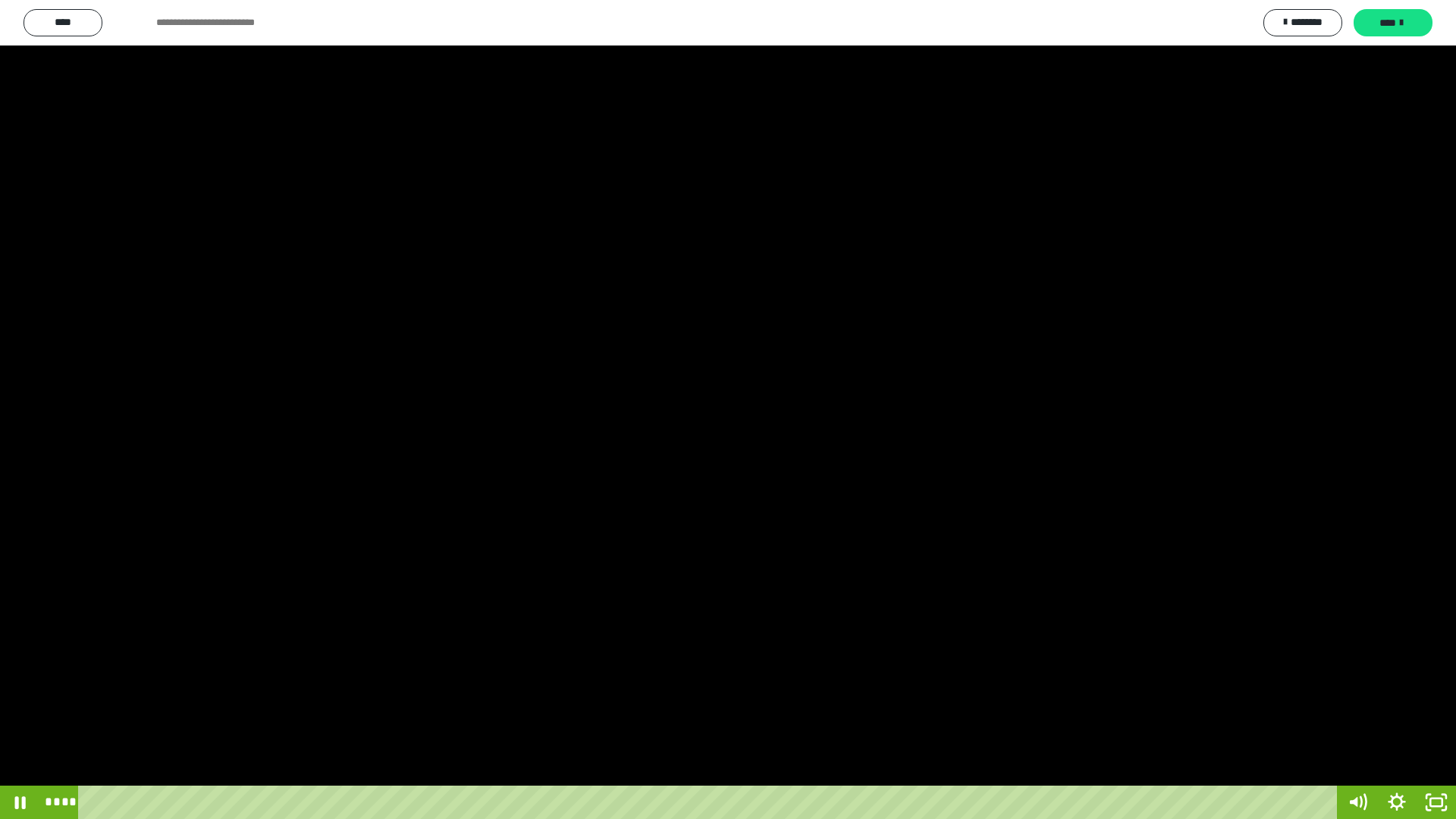 click at bounding box center [728, 410] 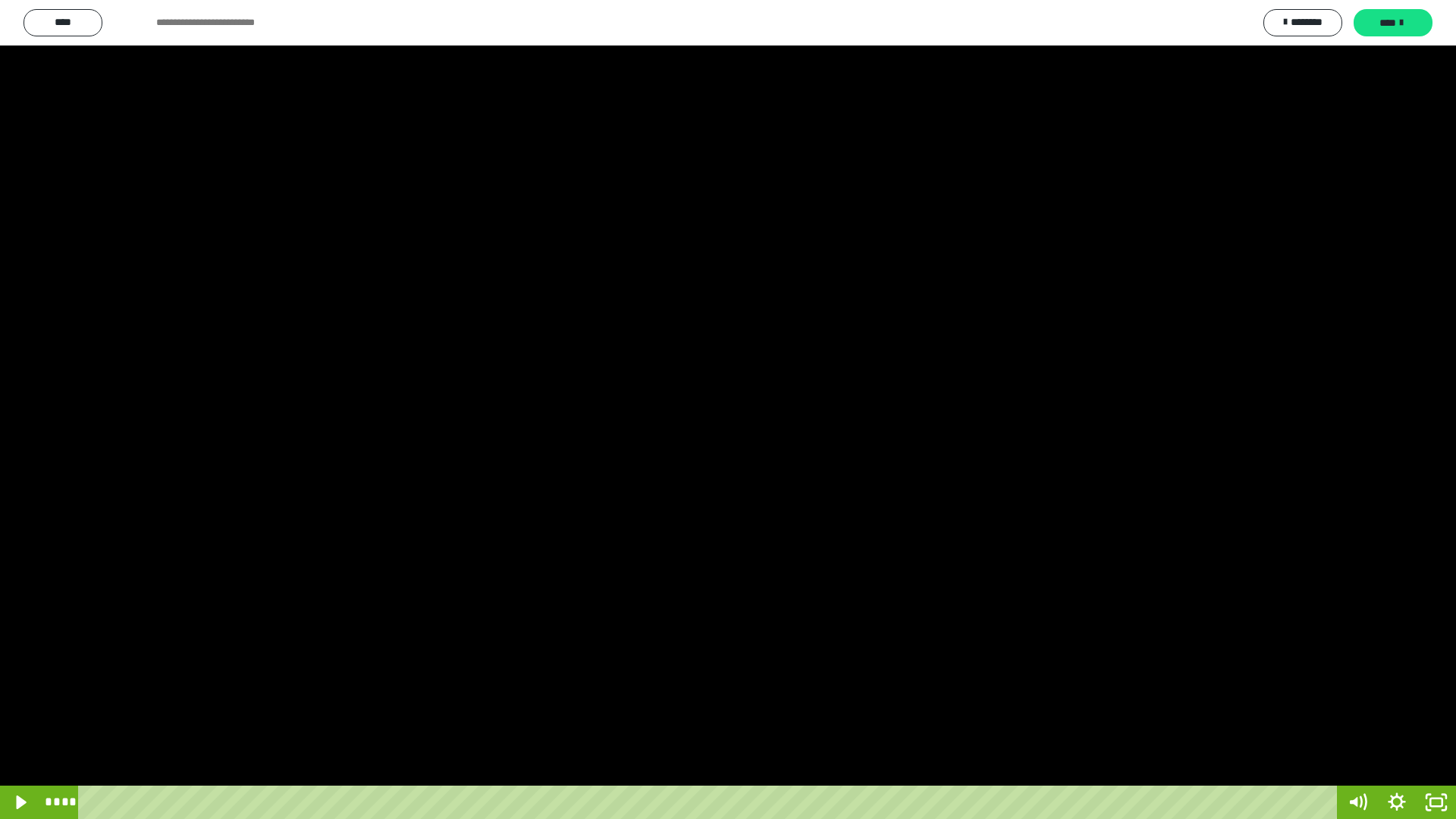 drag, startPoint x: 817, startPoint y: 5, endPoint x: 665, endPoint y: 250, distance: 288.321 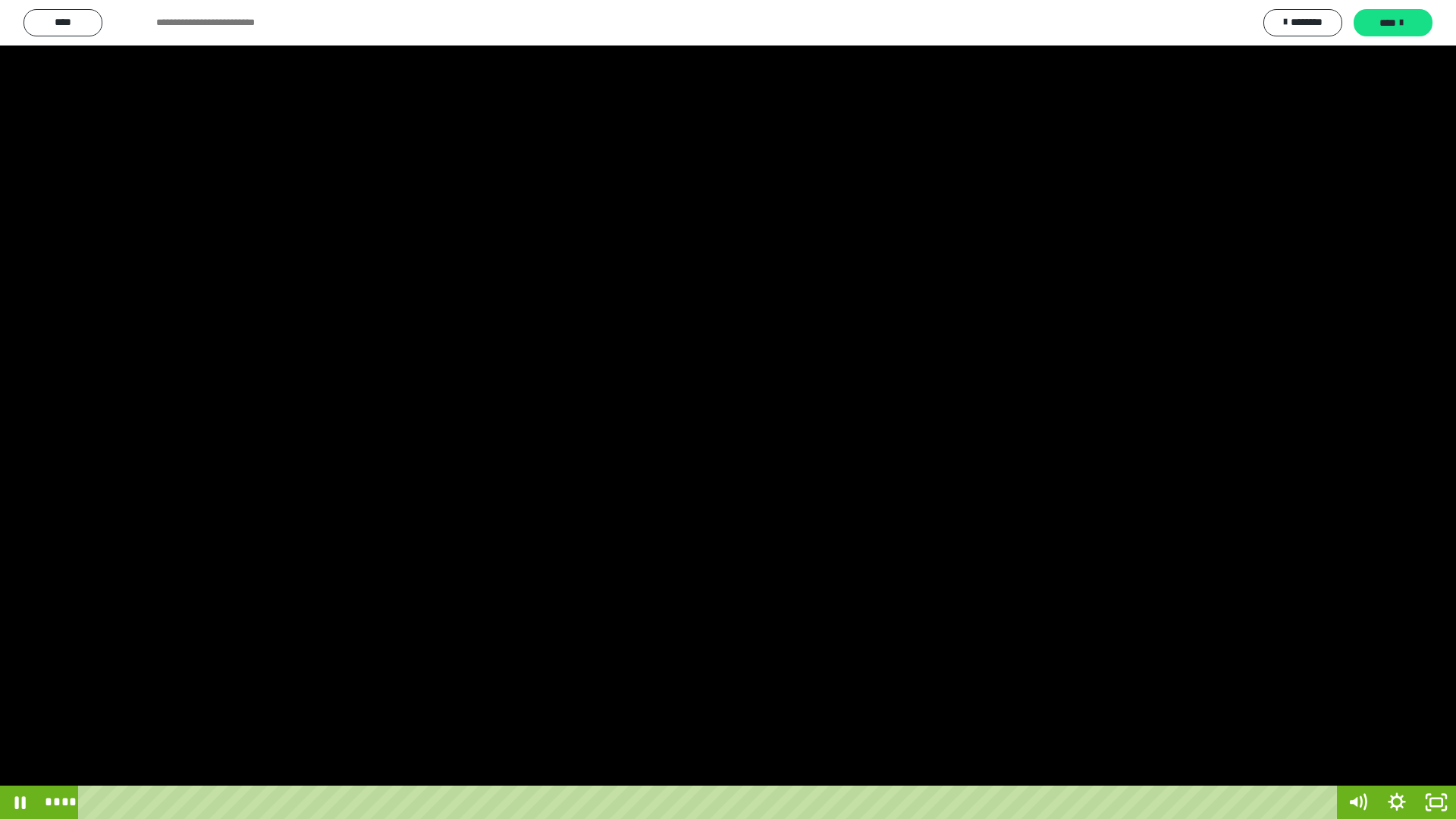 click at bounding box center [728, 410] 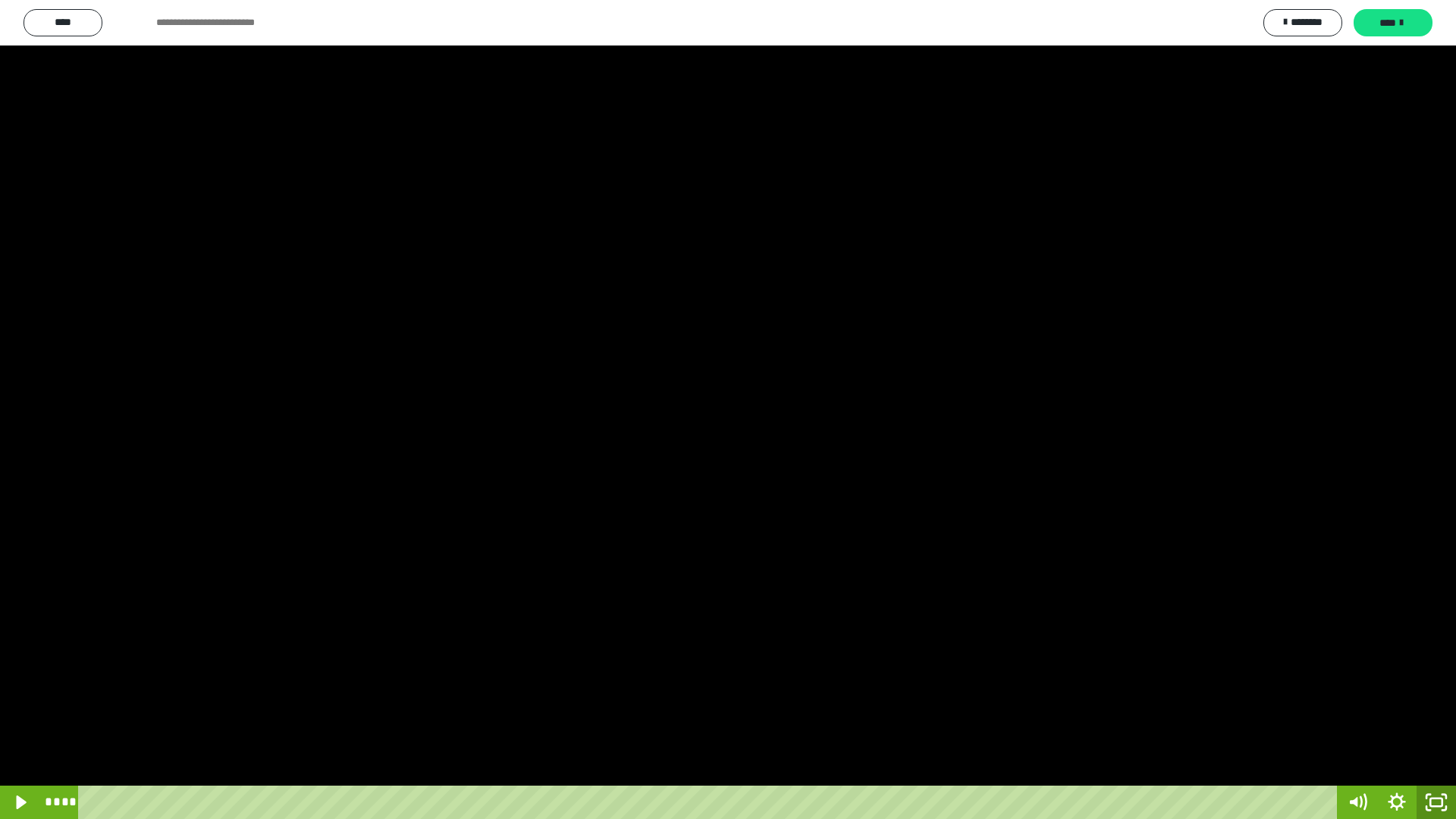 click 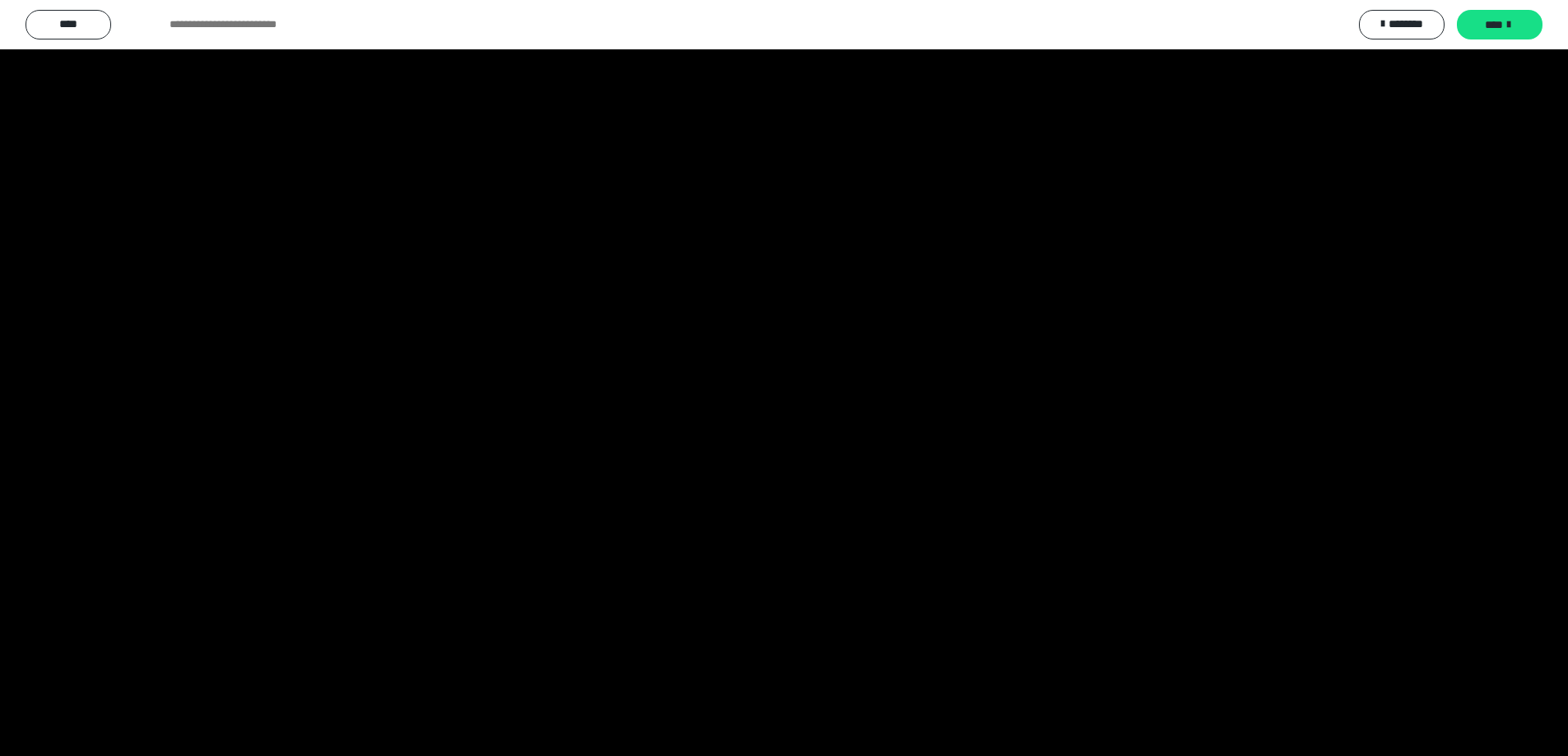 scroll, scrollTop: 3086, scrollLeft: 0, axis: vertical 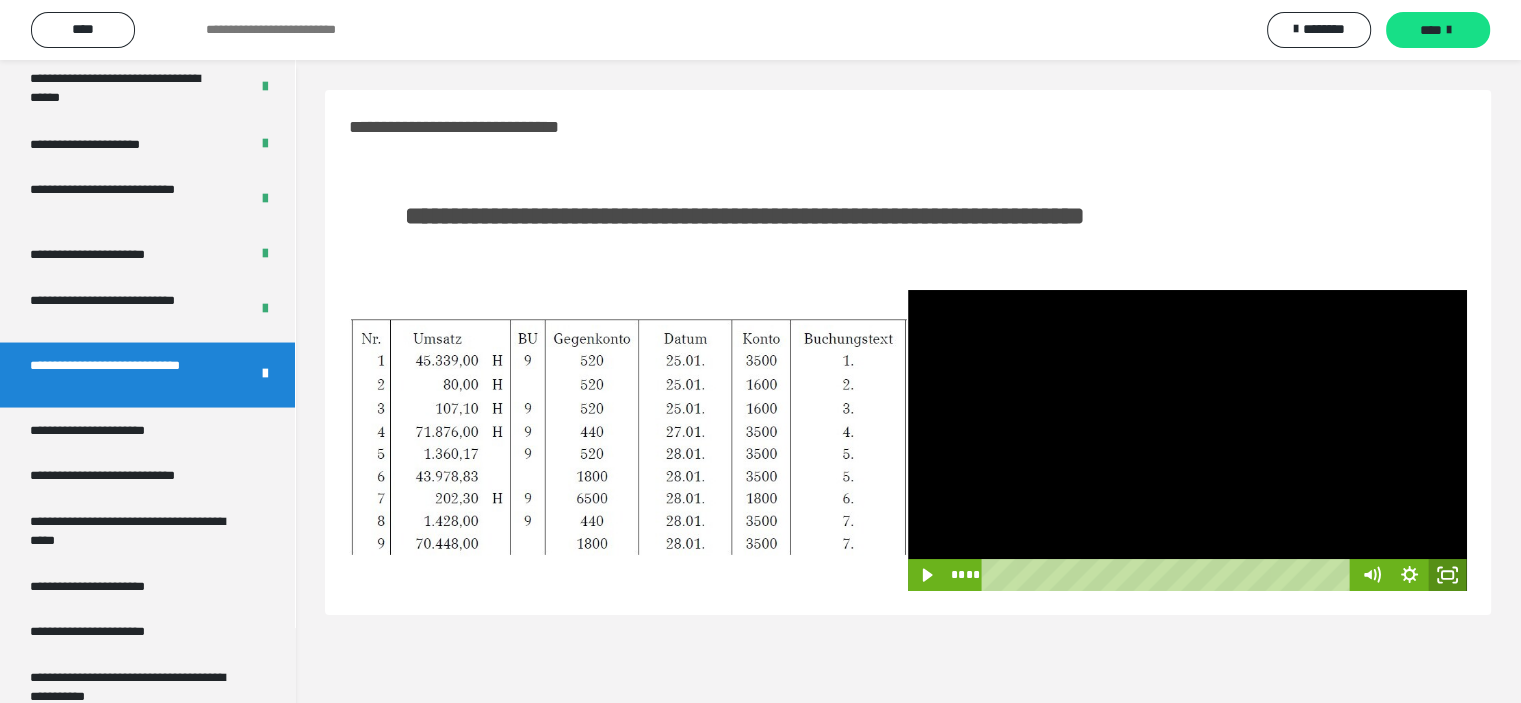 click 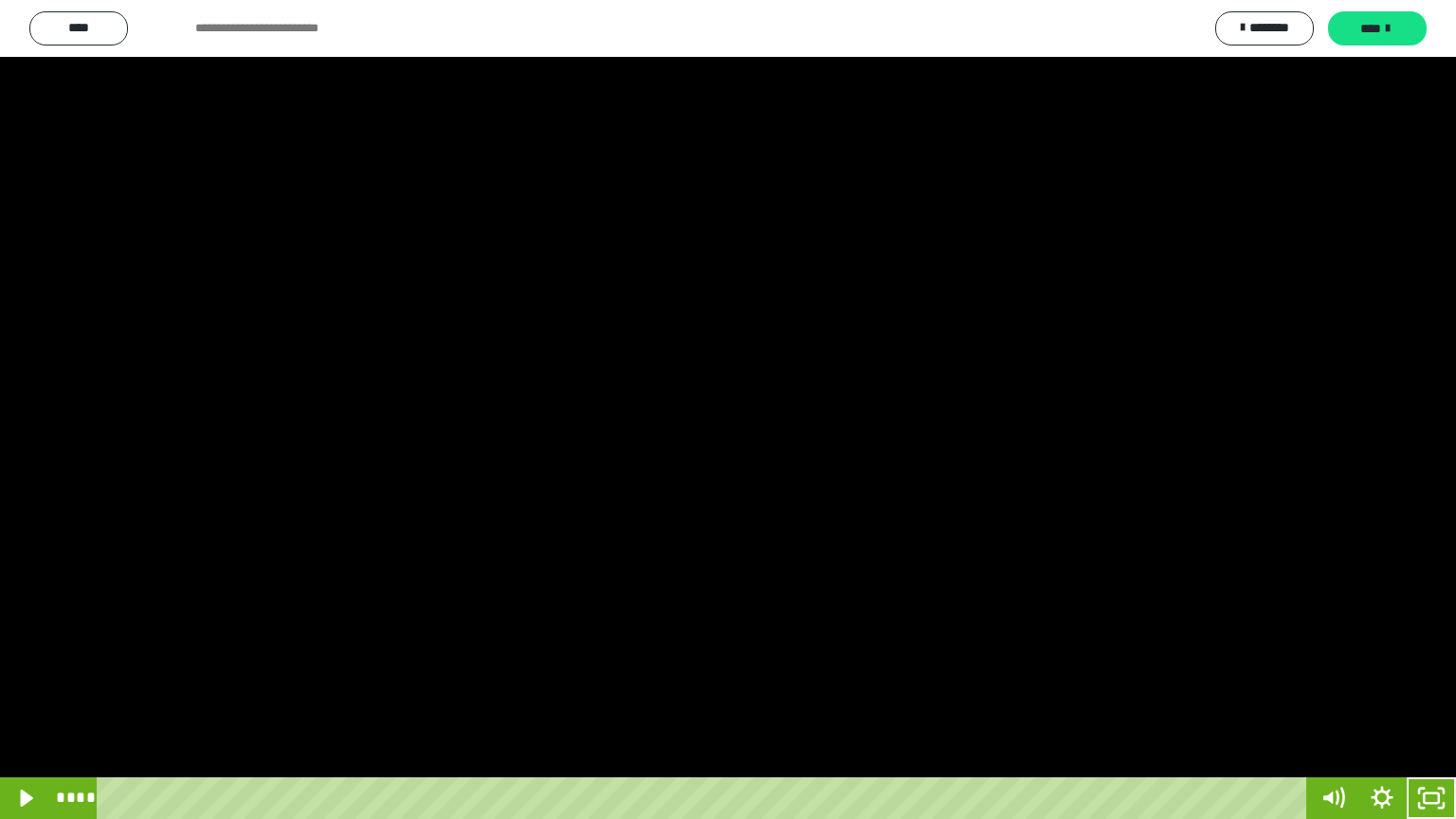 click at bounding box center [728, 410] 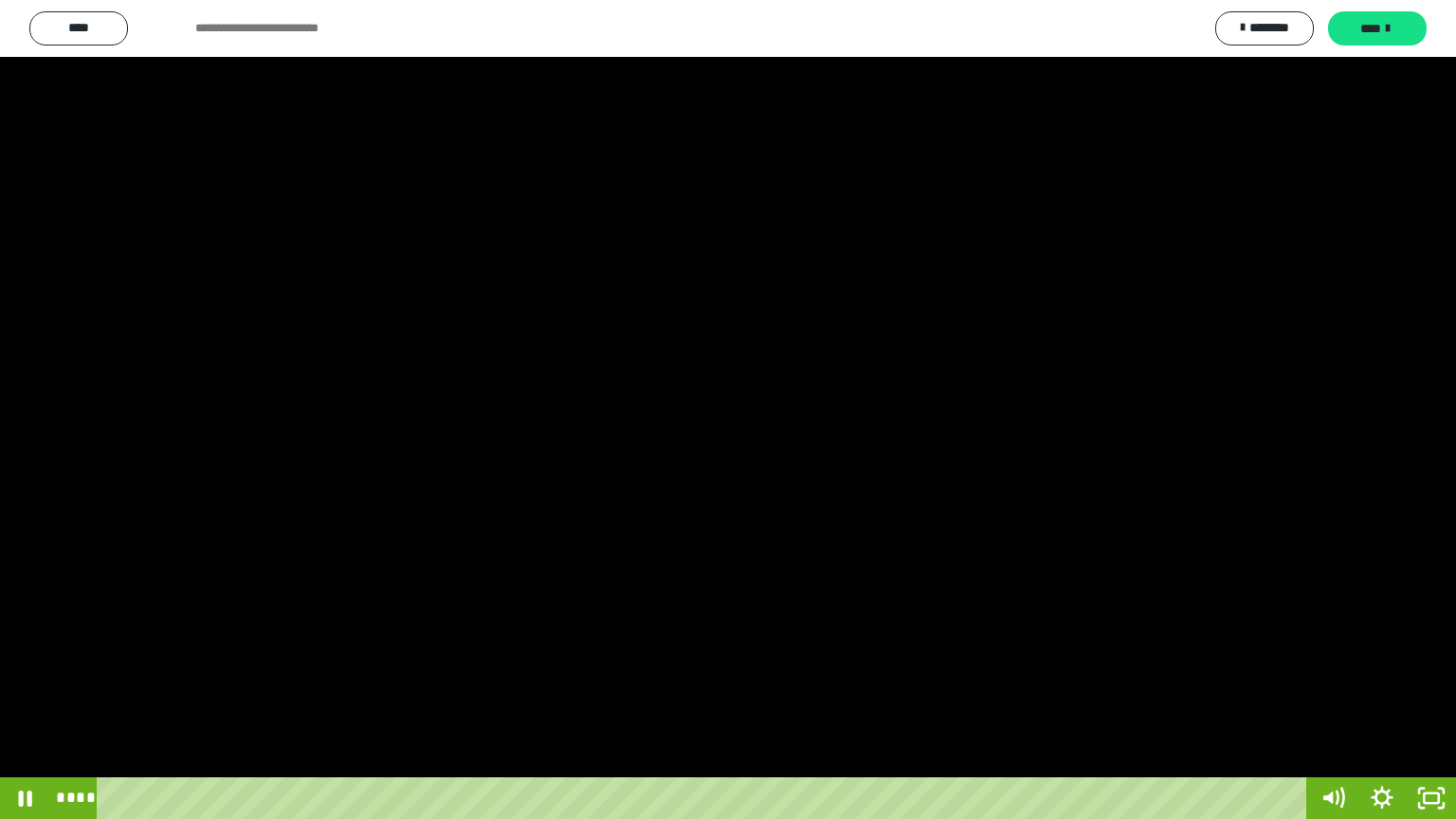 click at bounding box center [728, 410] 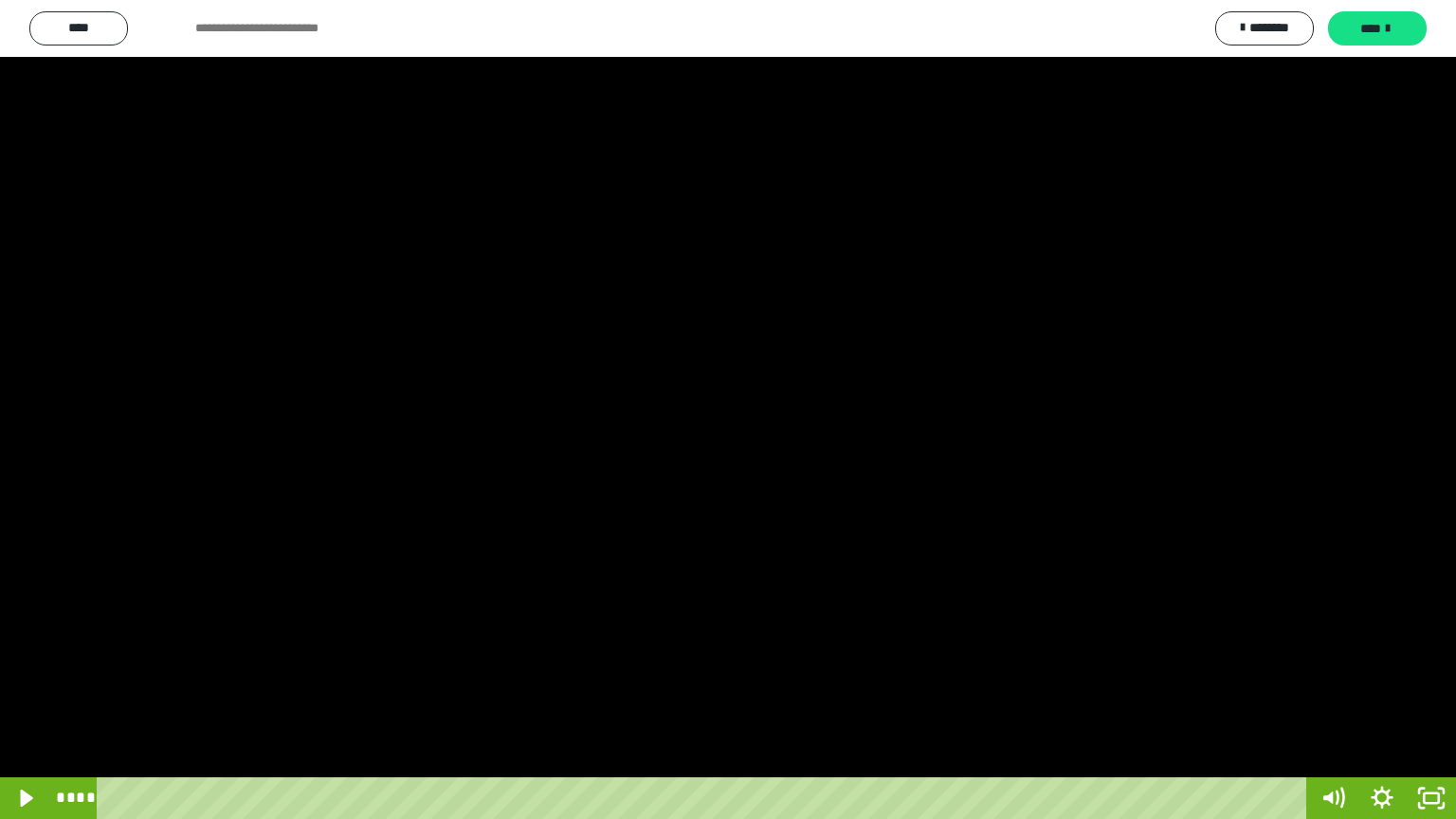 click at bounding box center (728, 410) 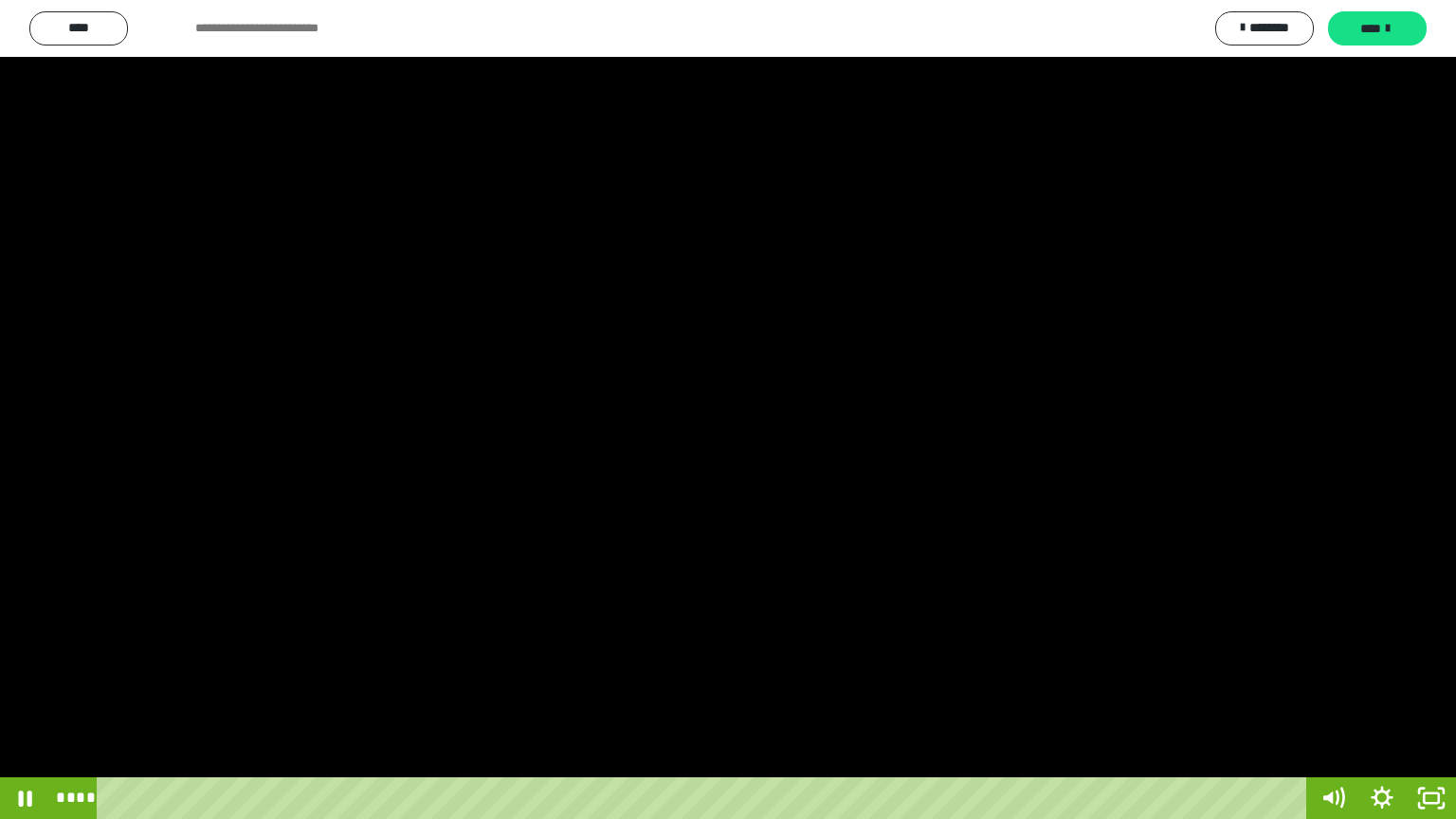 click at bounding box center [728, 410] 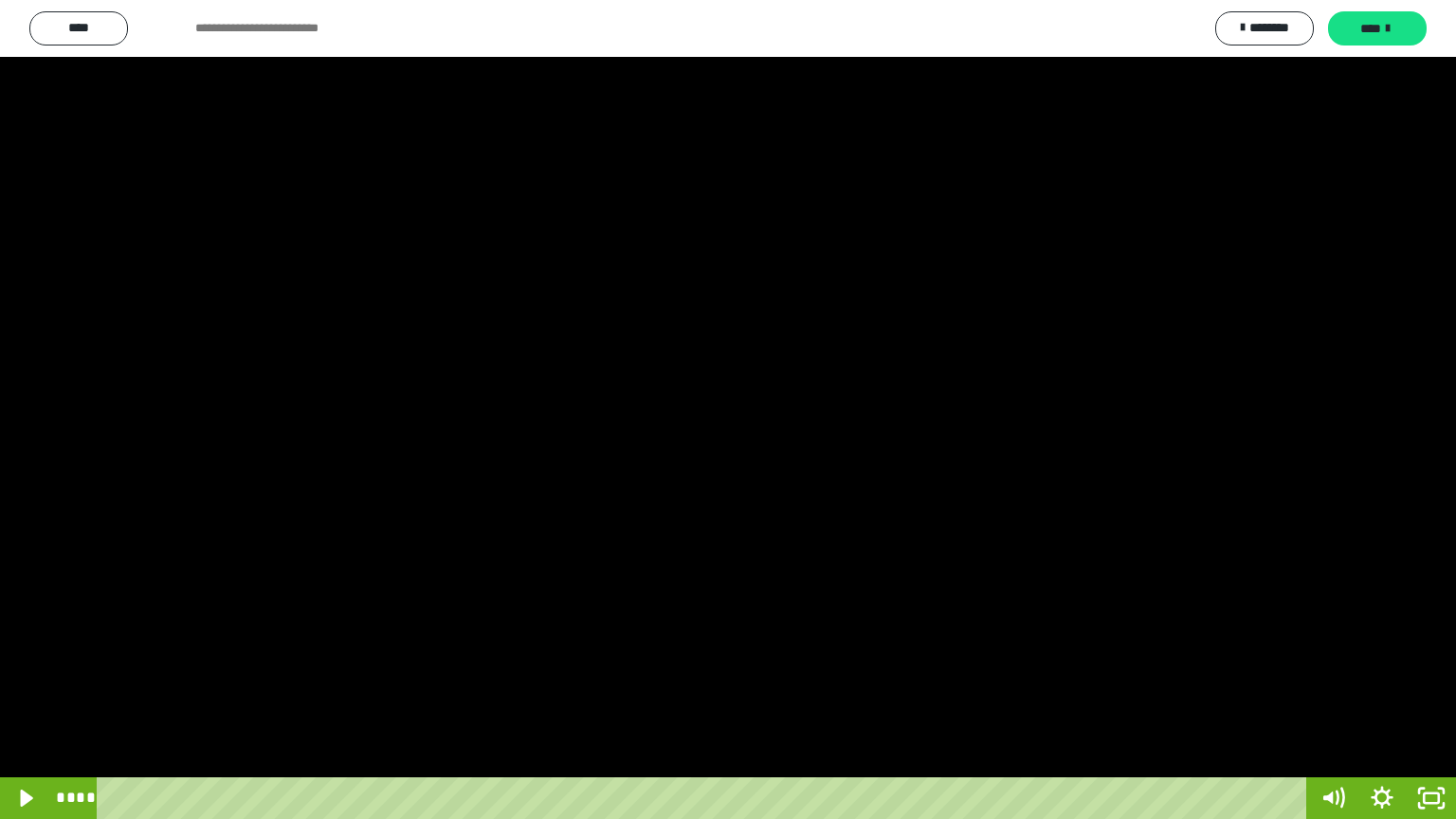 click at bounding box center (728, 410) 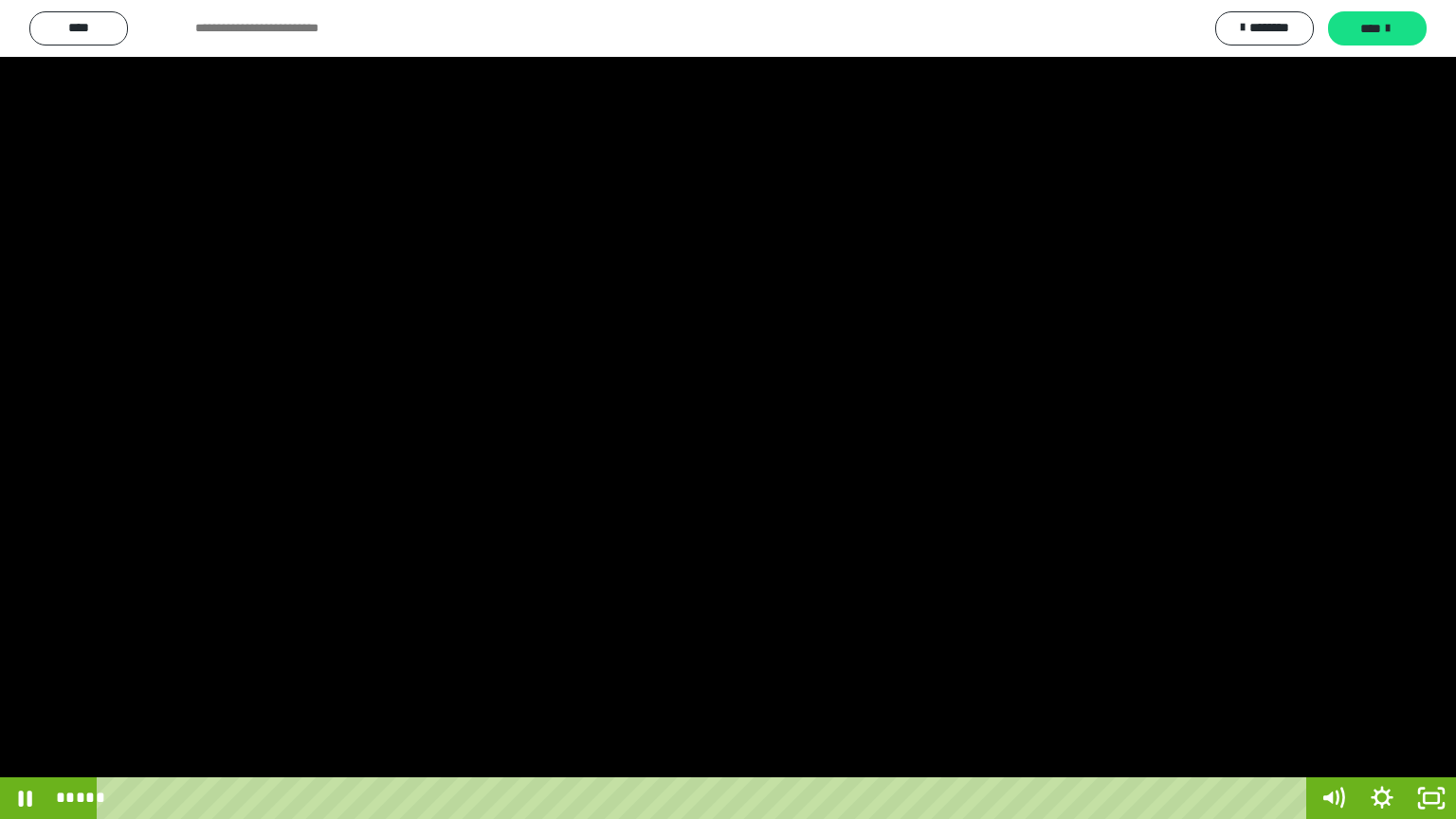 click at bounding box center [728, 410] 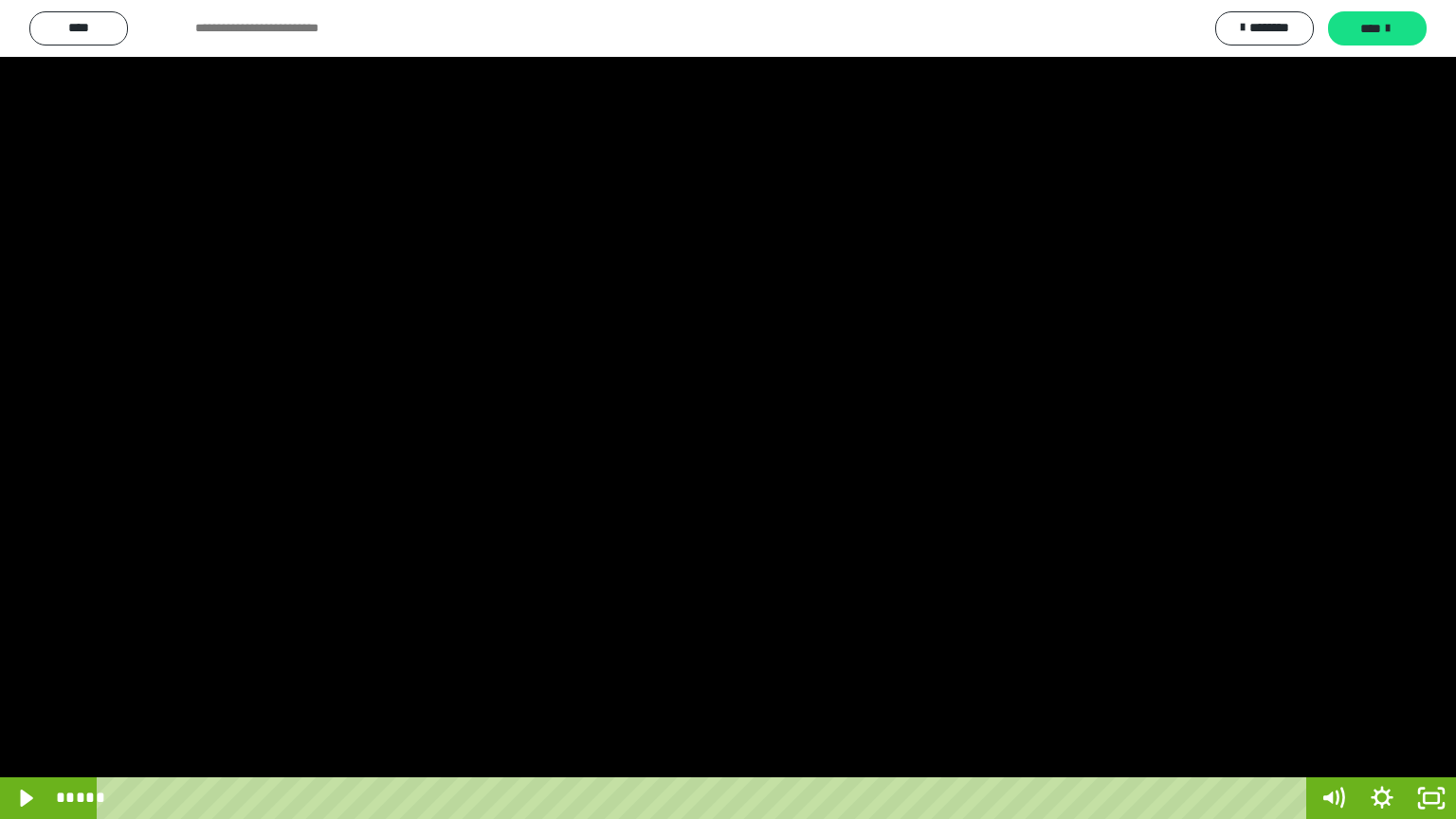 click at bounding box center (728, 410) 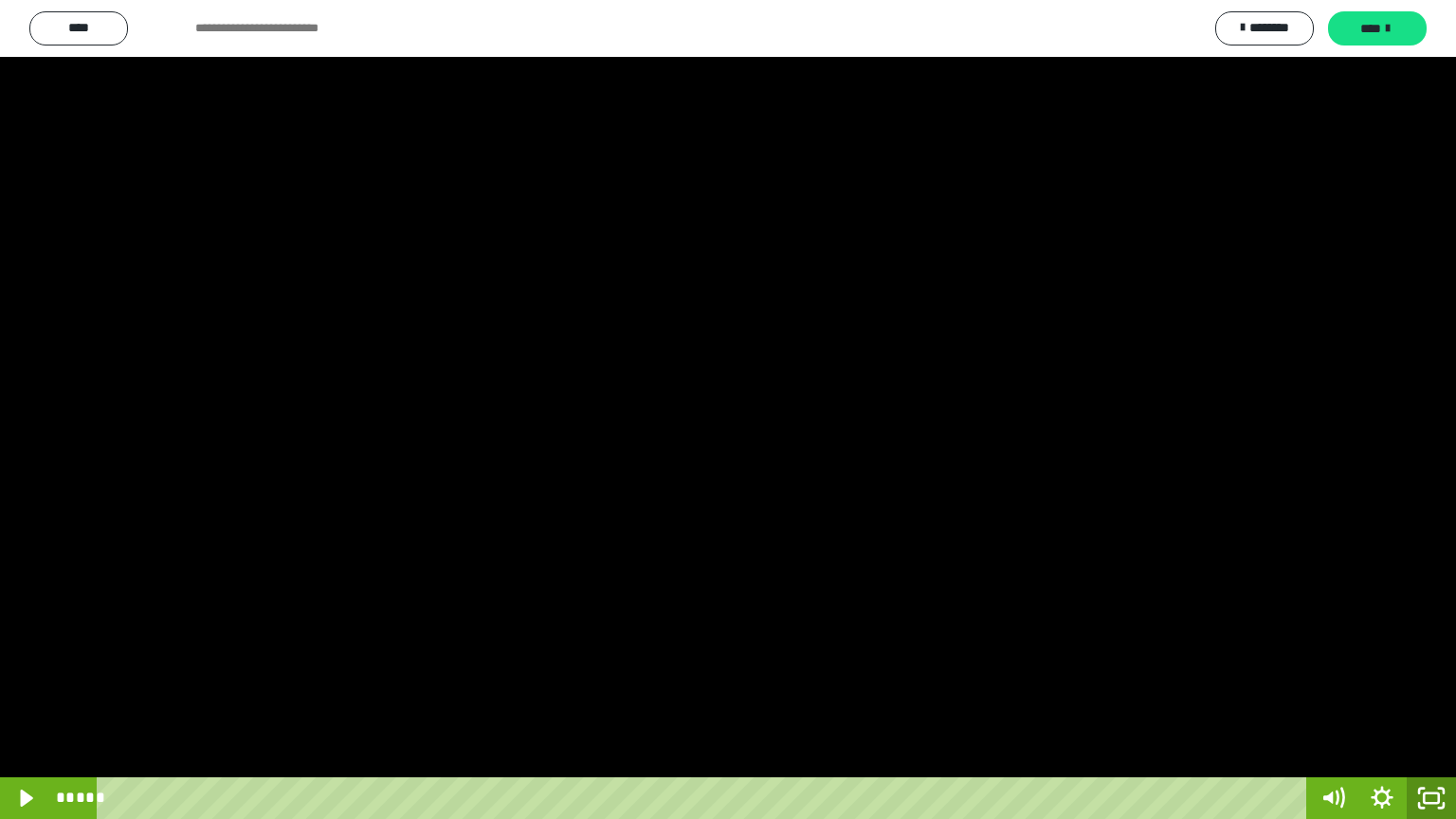 drag, startPoint x: 1427, startPoint y: 793, endPoint x: 1349, endPoint y: 328, distance: 471.49655 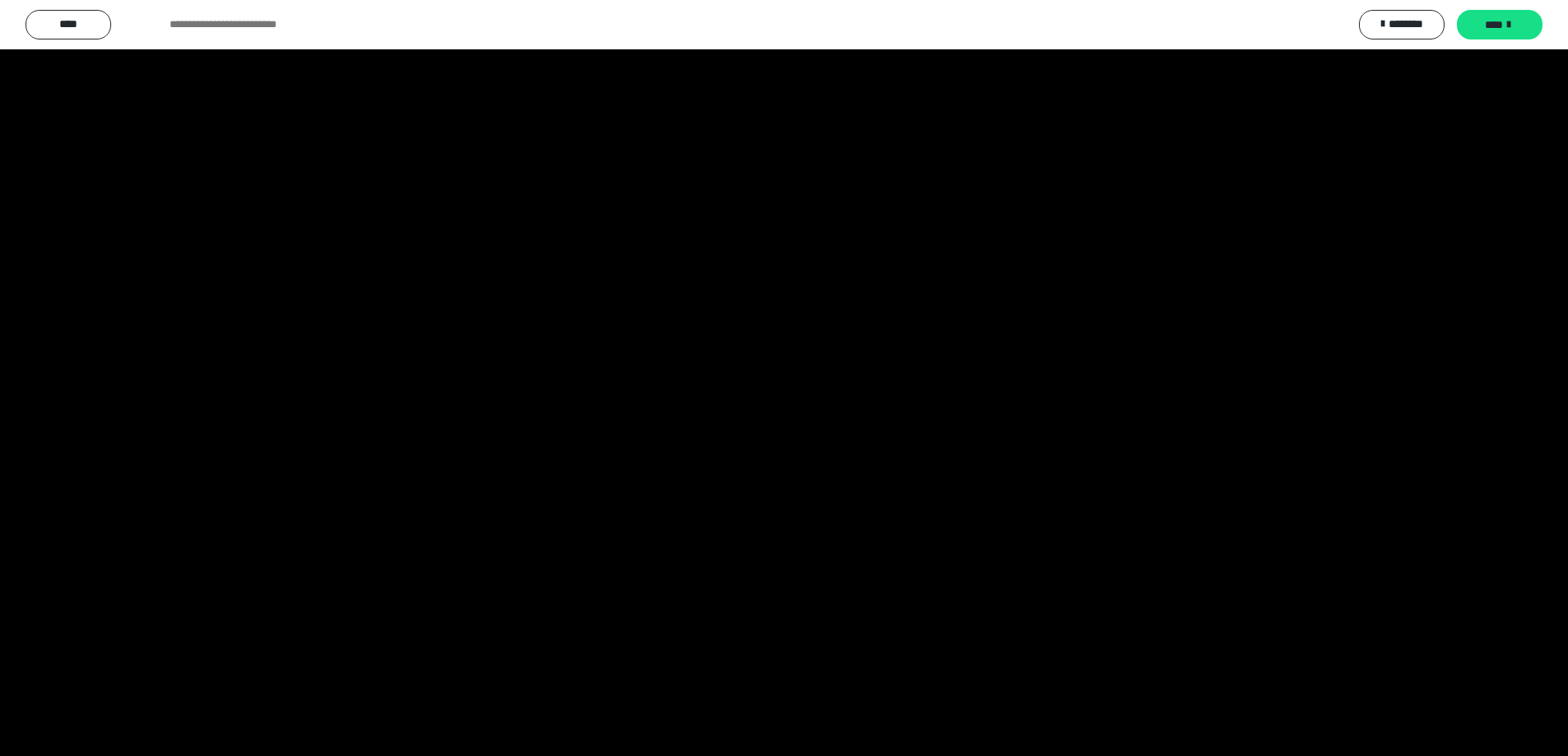 scroll, scrollTop: 0, scrollLeft: 0, axis: both 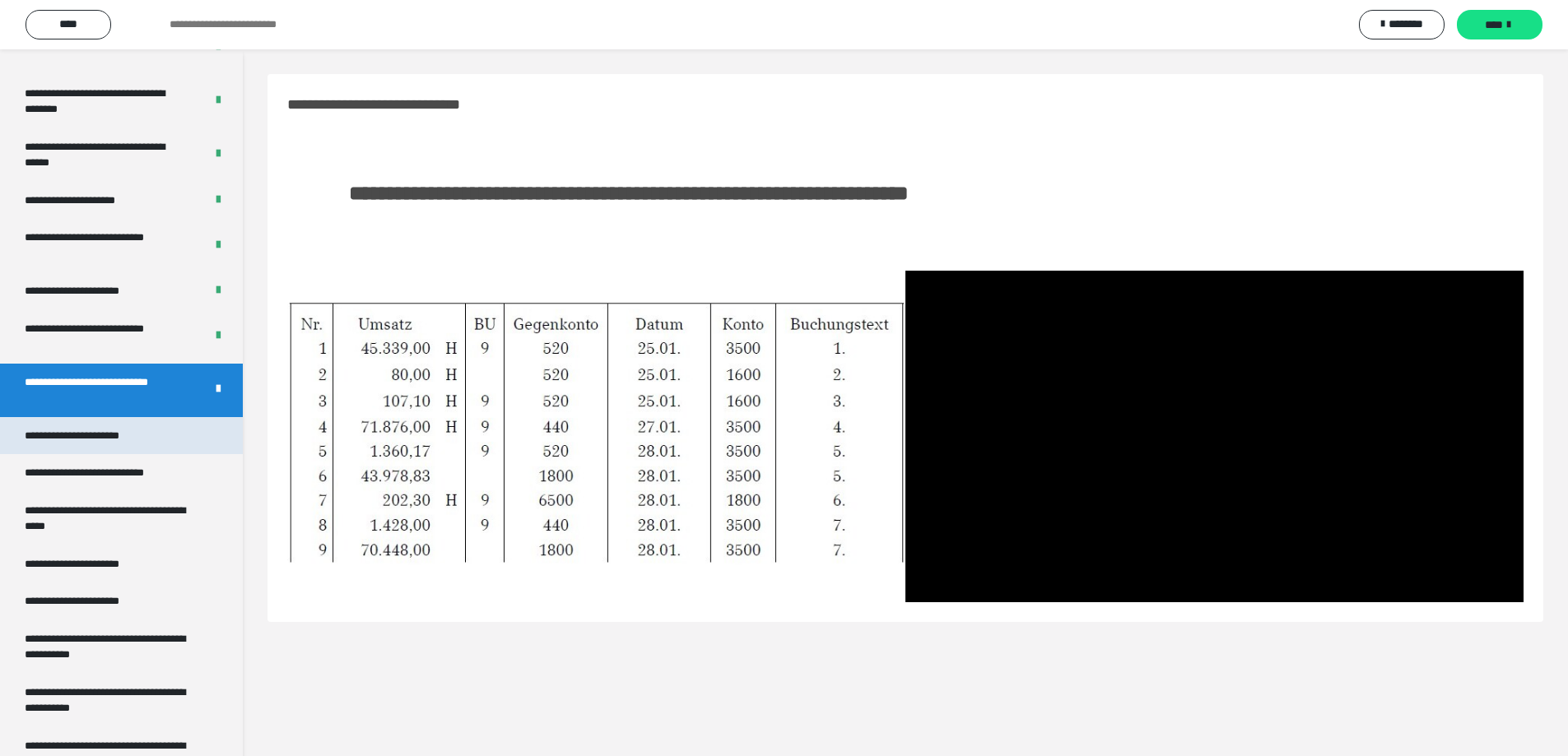 click on "**********" at bounding box center [90, 436] 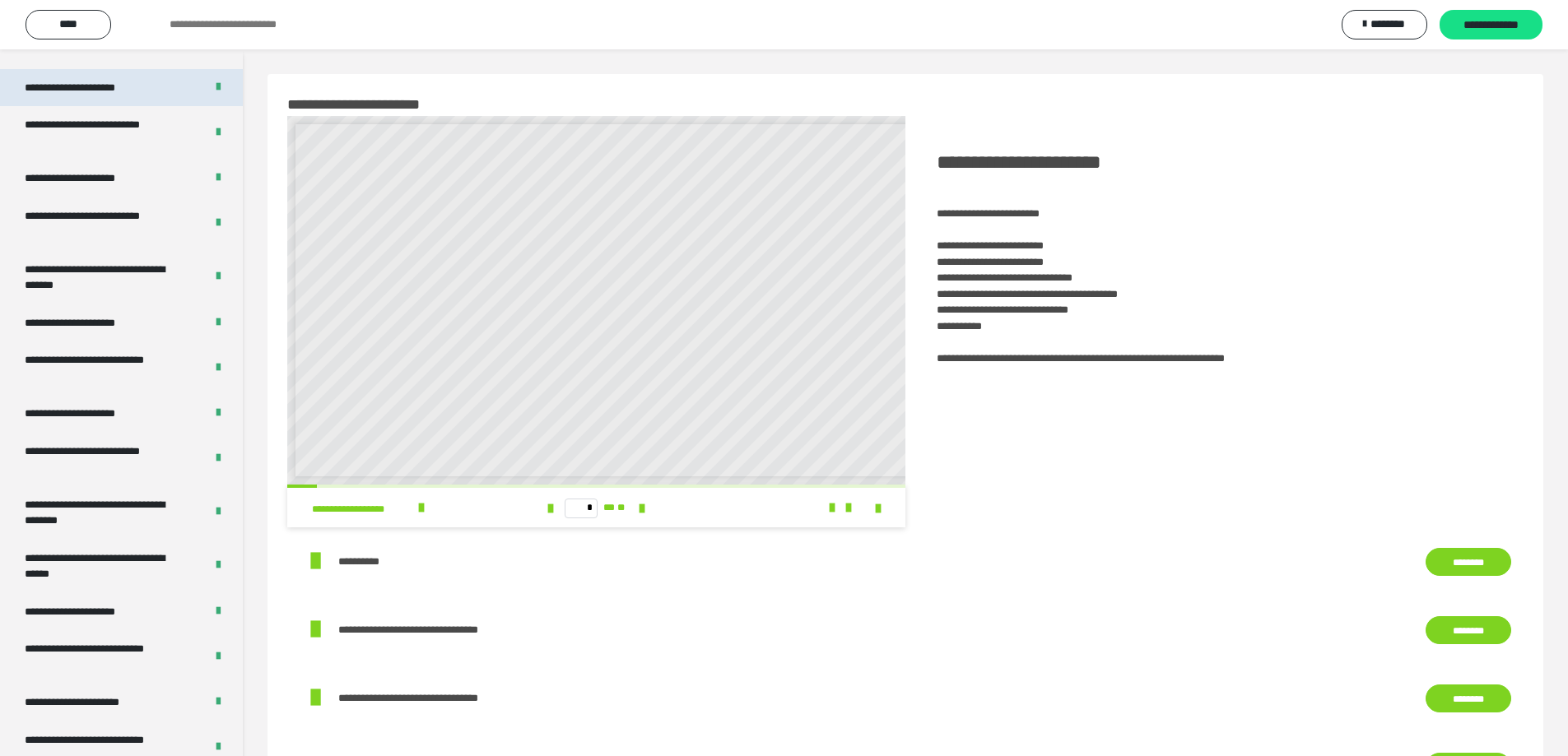 scroll, scrollTop: 3086, scrollLeft: 0, axis: vertical 